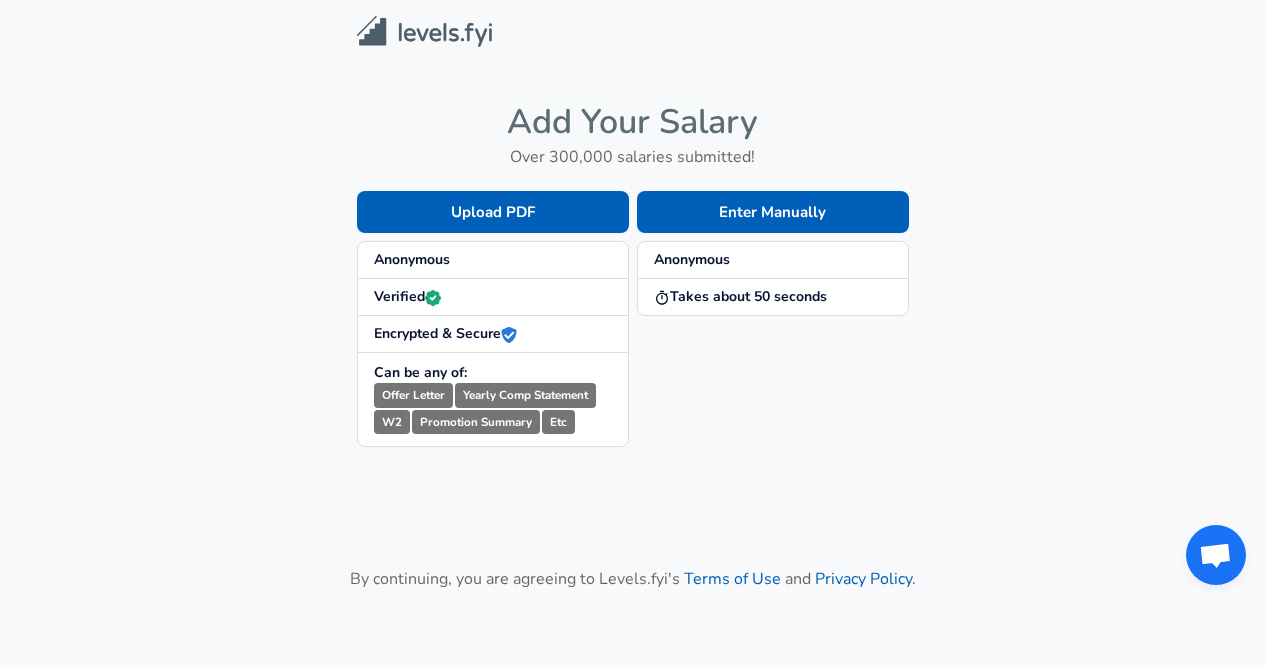scroll, scrollTop: 0, scrollLeft: 0, axis: both 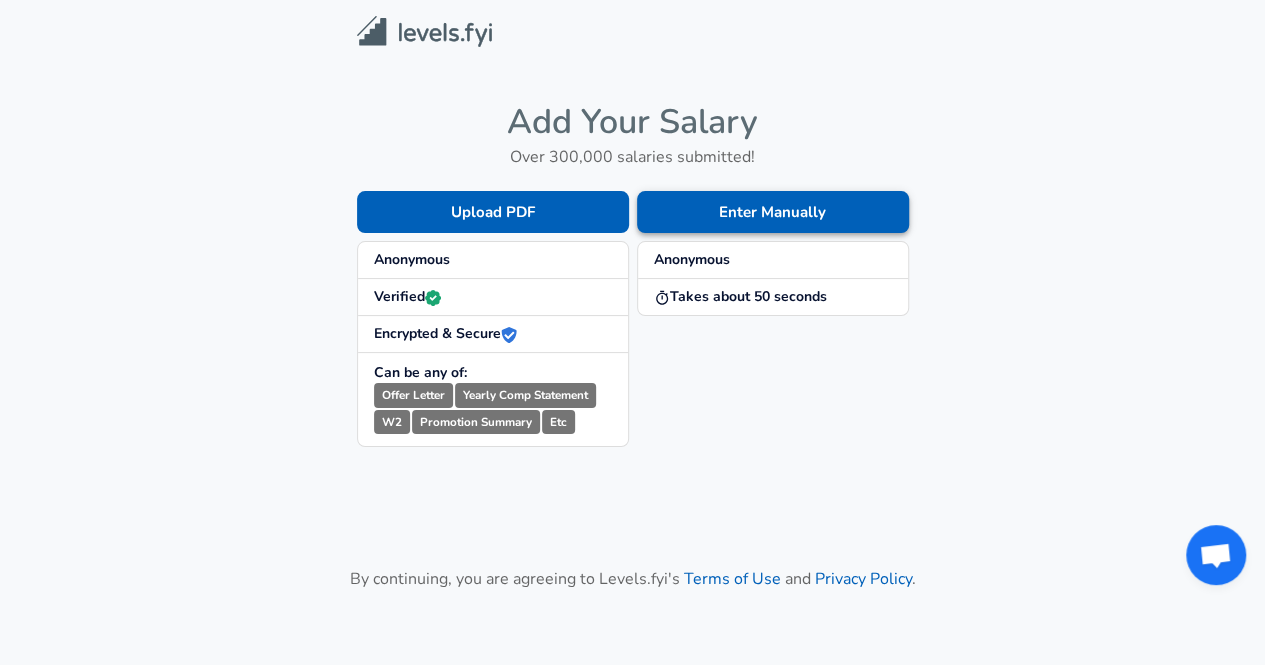 click on "Enter Manually" at bounding box center [773, 212] 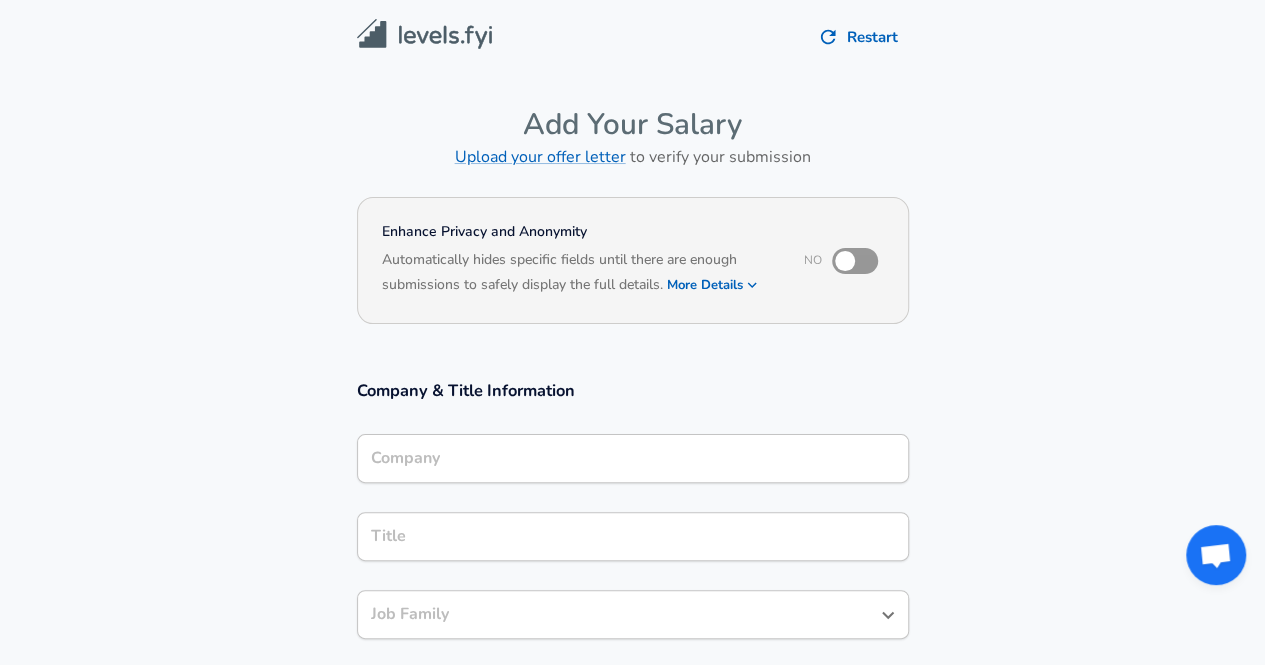 click on "Company" at bounding box center [633, 458] 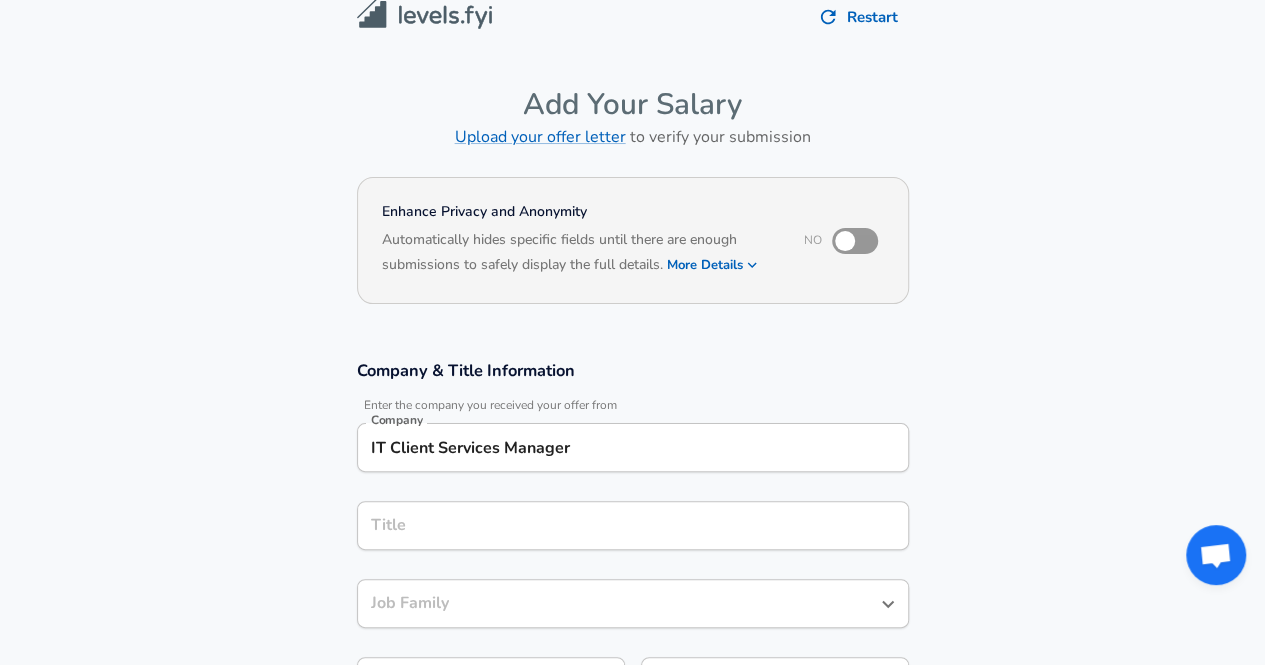 click on "Enhance Privacy and Anonymity No Automatically hides specific fields until there are enough submissions to safely display the full details.   More Details Based on your submission and the data points that we have already collected, we will automatically hide and anonymize specific fields if there aren't enough data points to remain sufficiently anonymous." at bounding box center (632, 253) 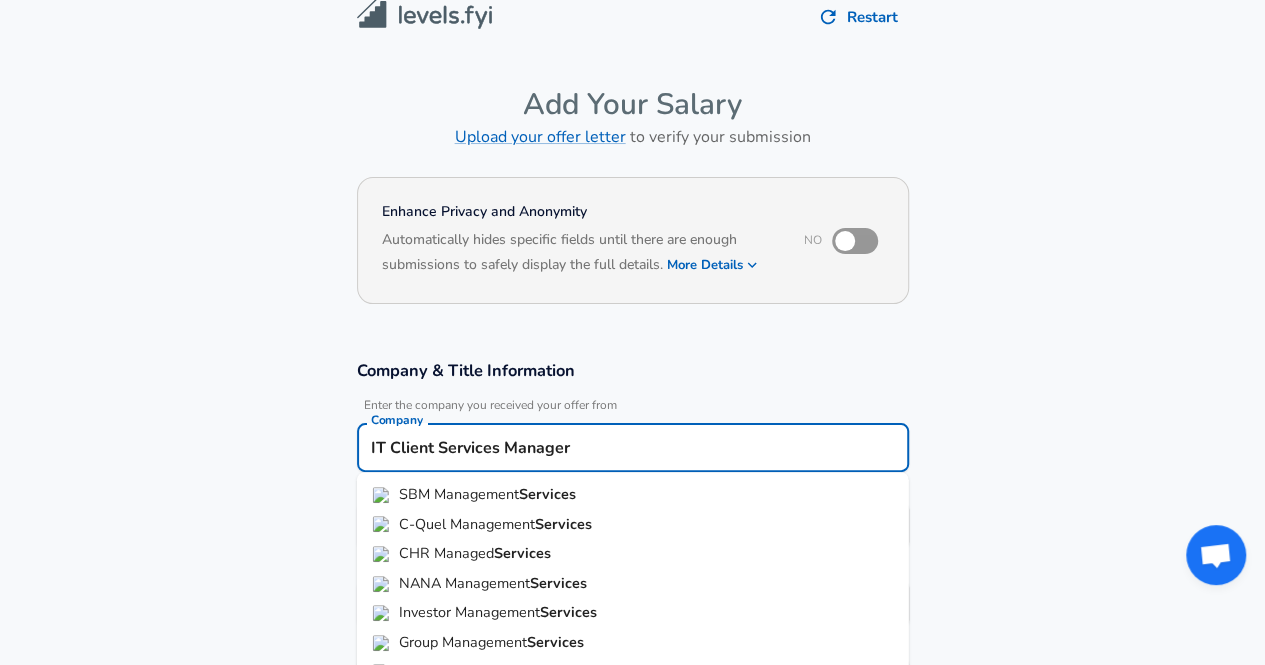 click on "IT Client Services Manager" at bounding box center (633, 447) 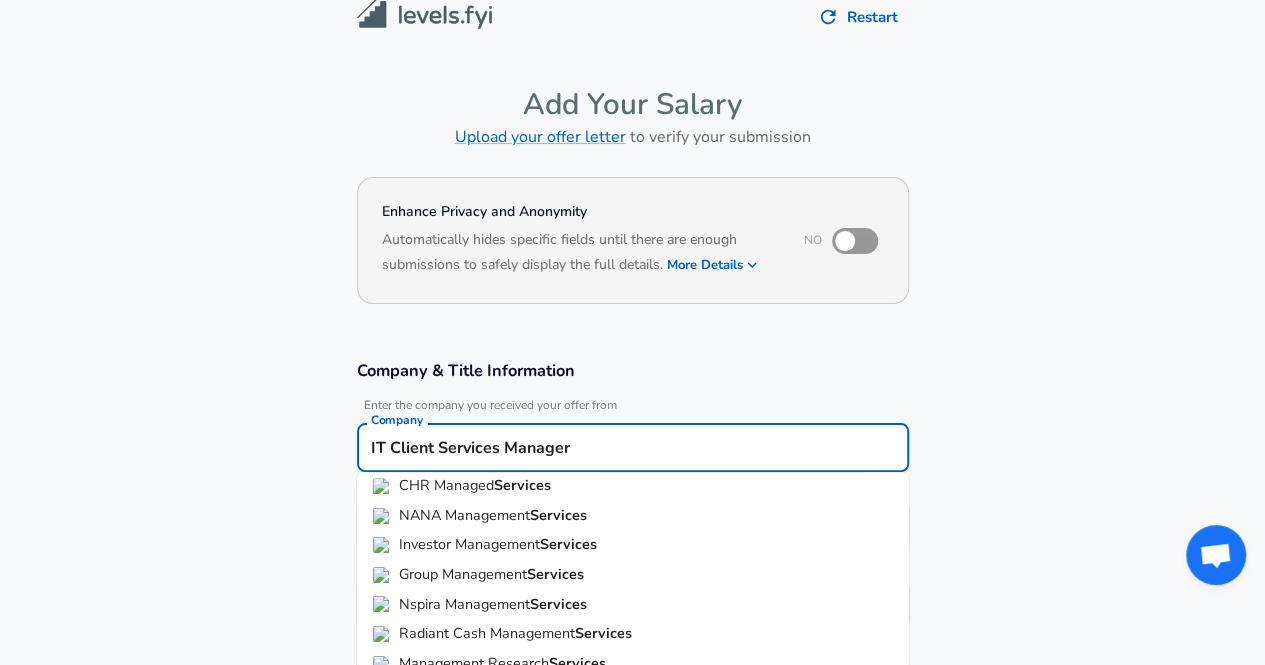 click on "IT Client Services Manager" at bounding box center [633, 447] 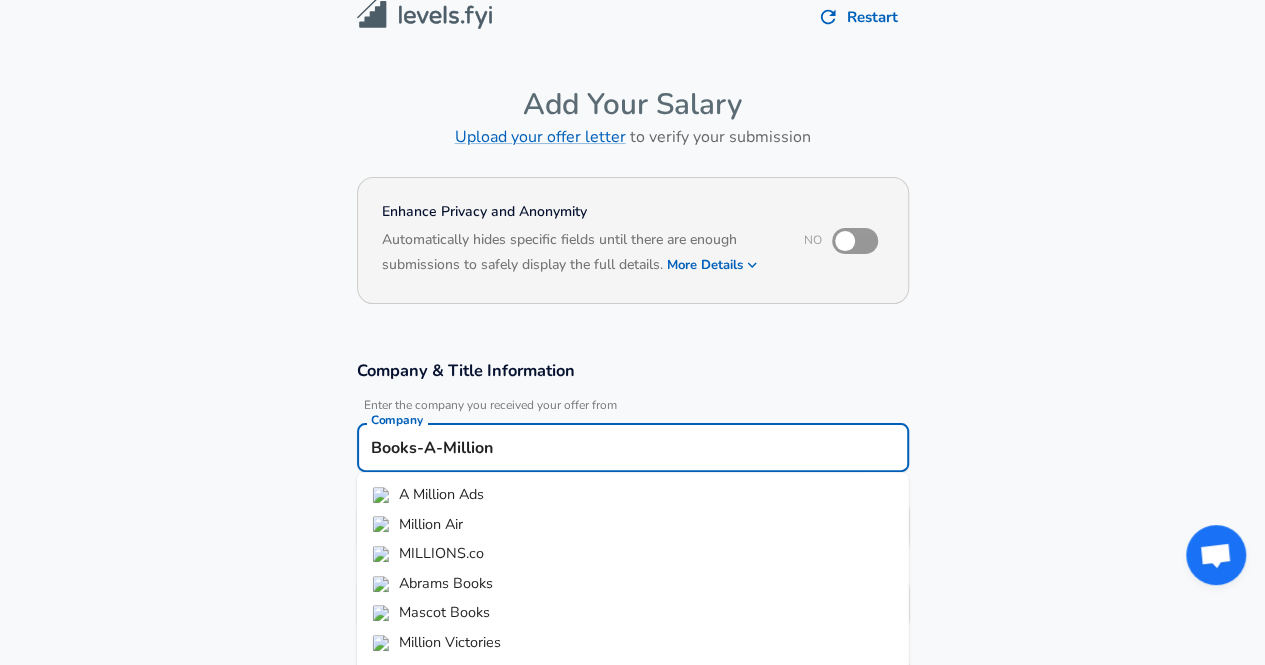 type on "Books-A-Million" 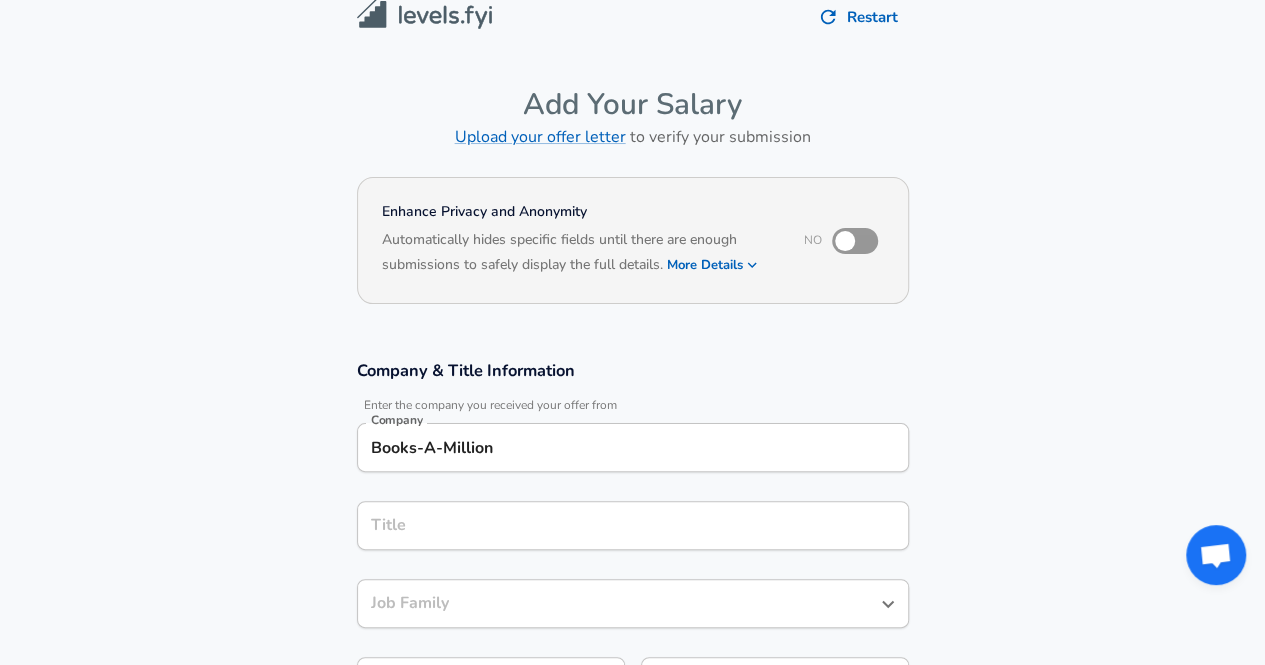 click on "Company Books-A-Million Company Title Title Job Family Job Family Specialization Specialization Level Level" at bounding box center (632, 543) 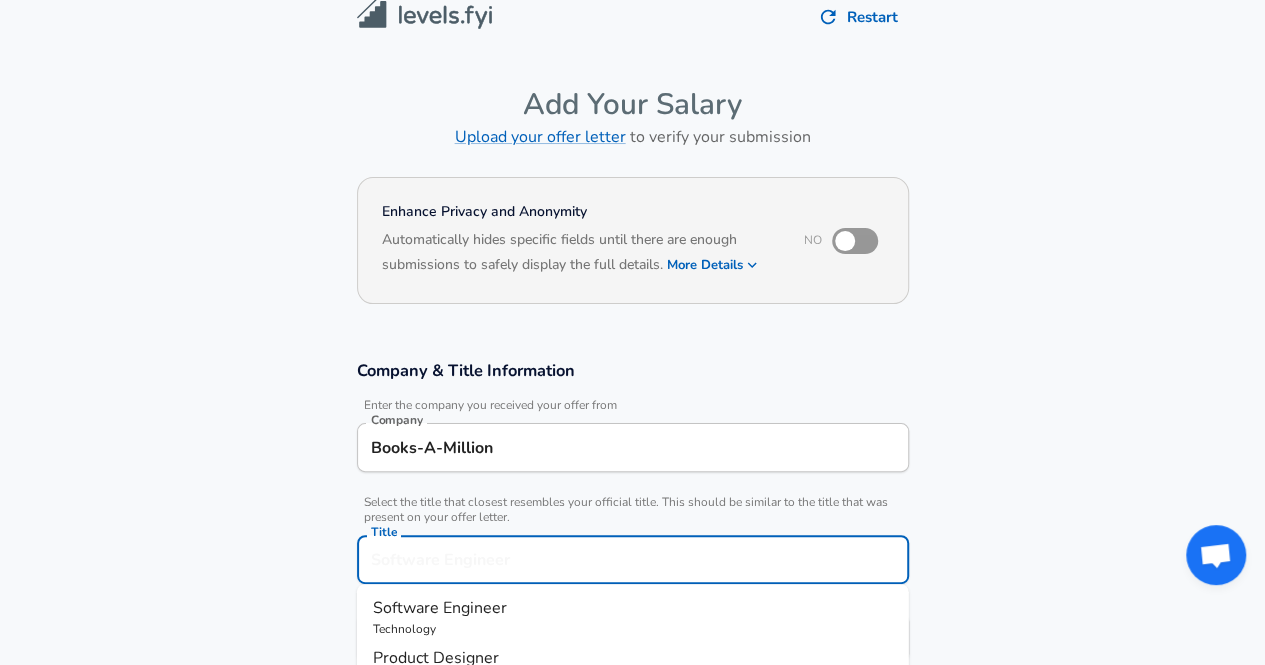 scroll, scrollTop: 60, scrollLeft: 0, axis: vertical 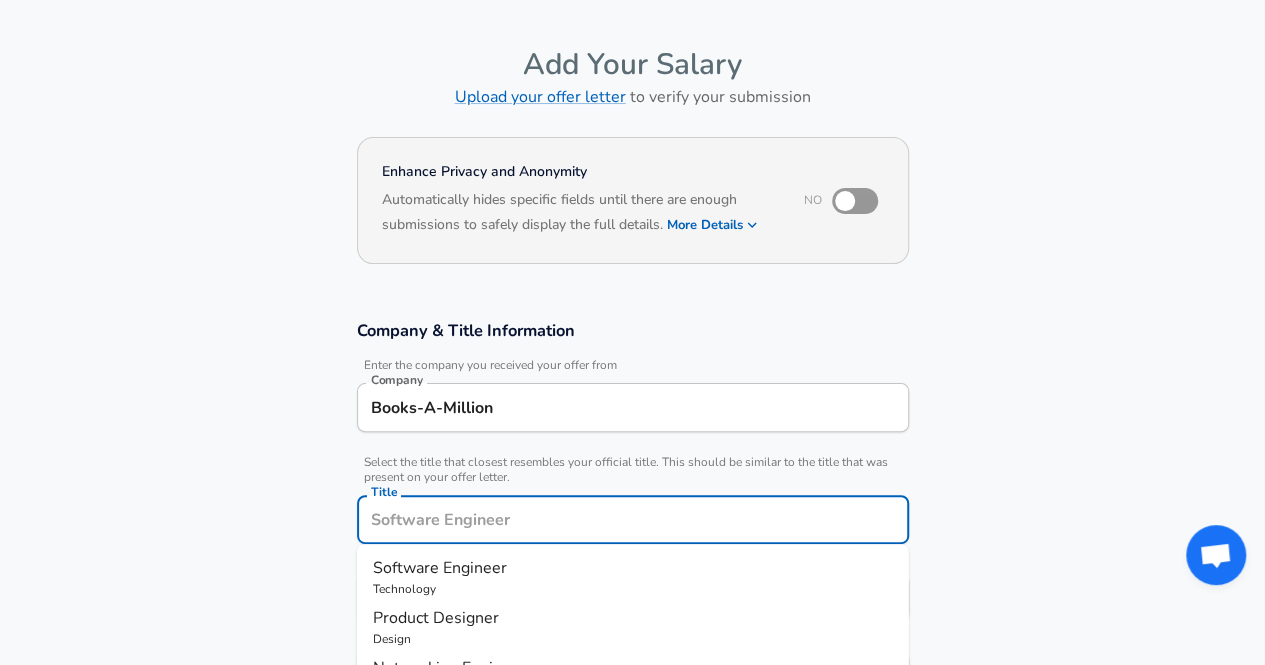 click on "Title" at bounding box center [633, 519] 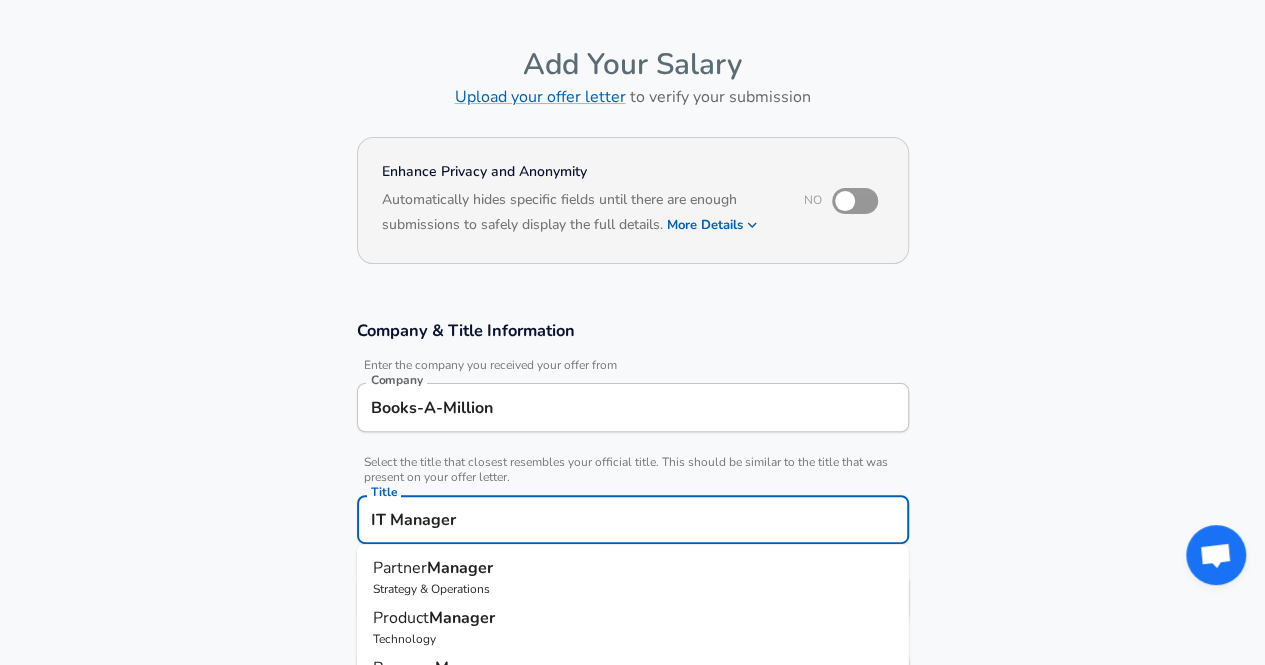 type on "IT Manager" 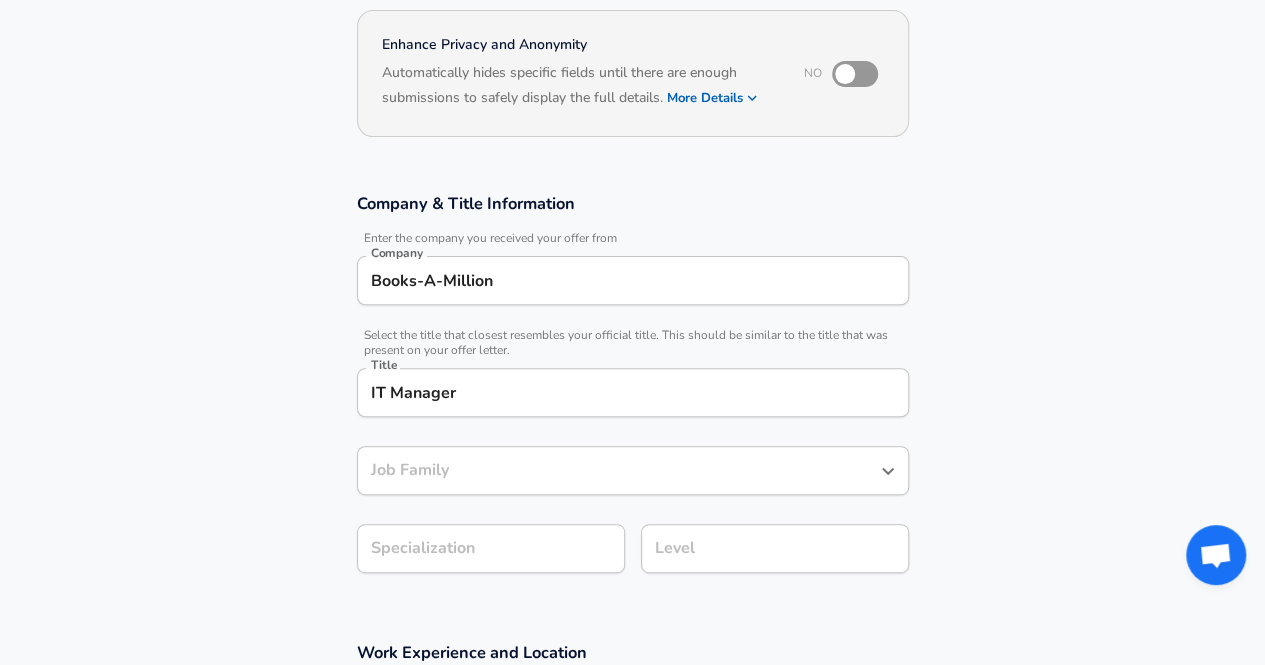 scroll, scrollTop: 370, scrollLeft: 0, axis: vertical 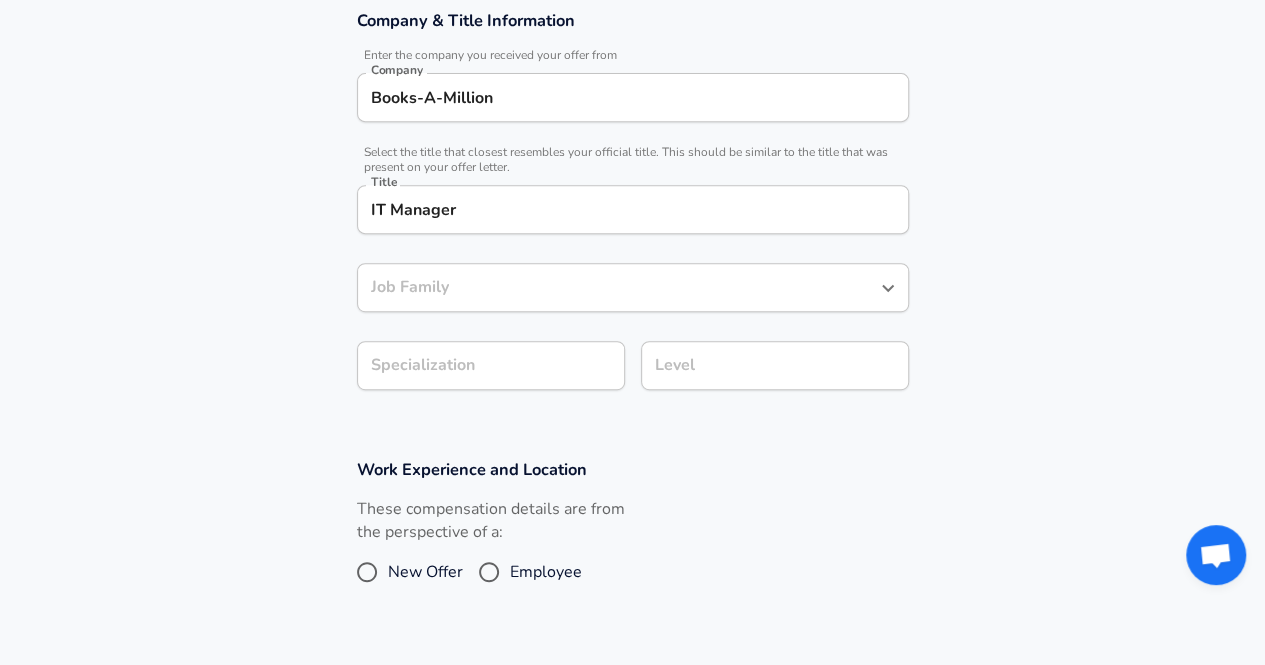 click on "Job Family" at bounding box center [633, 287] 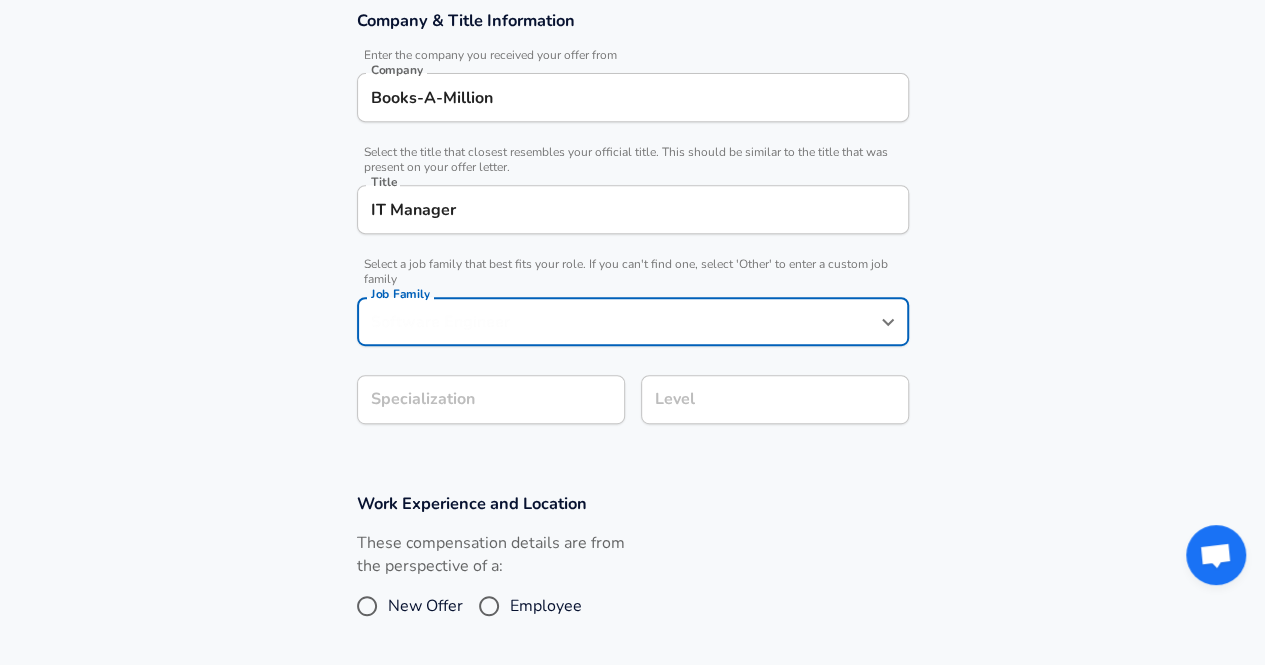 scroll, scrollTop: 410, scrollLeft: 0, axis: vertical 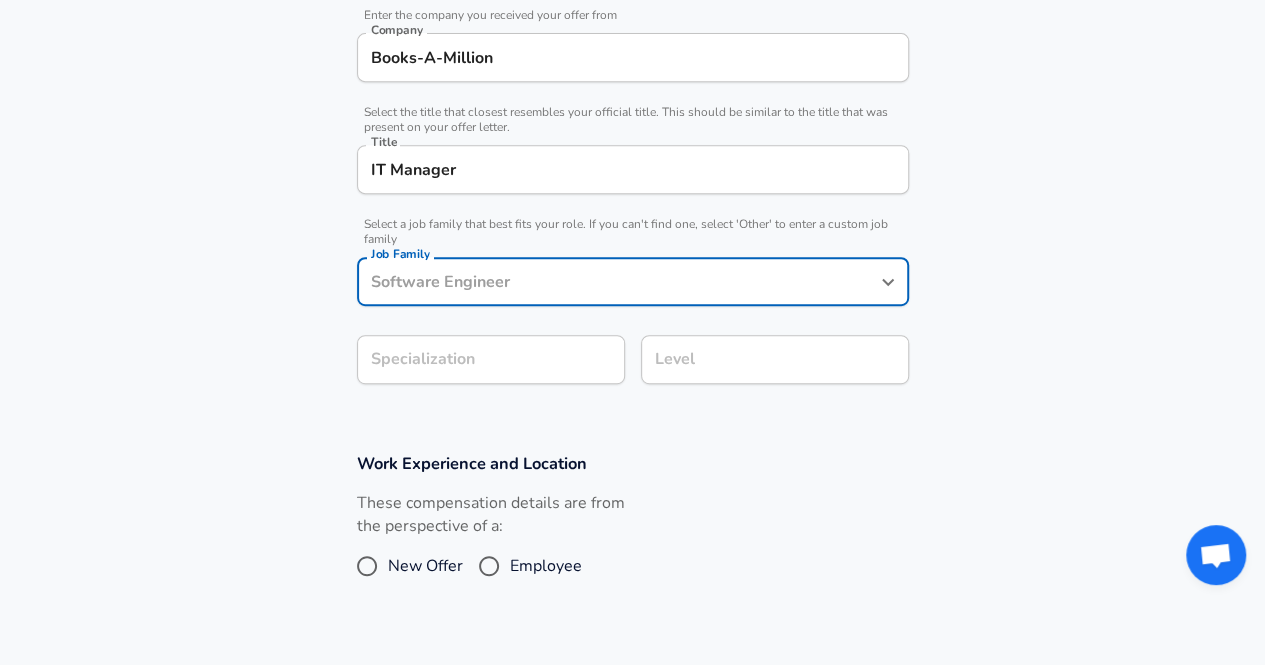 click on "Job Family" at bounding box center (633, 281) 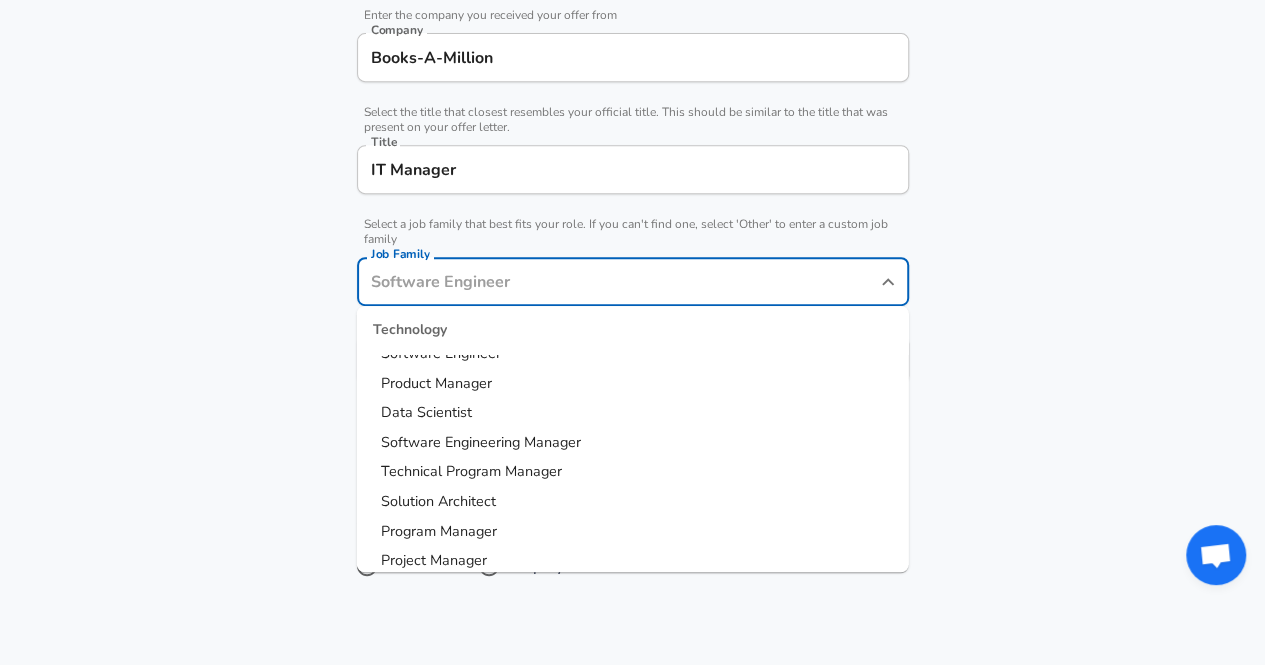 scroll, scrollTop: 40, scrollLeft: 0, axis: vertical 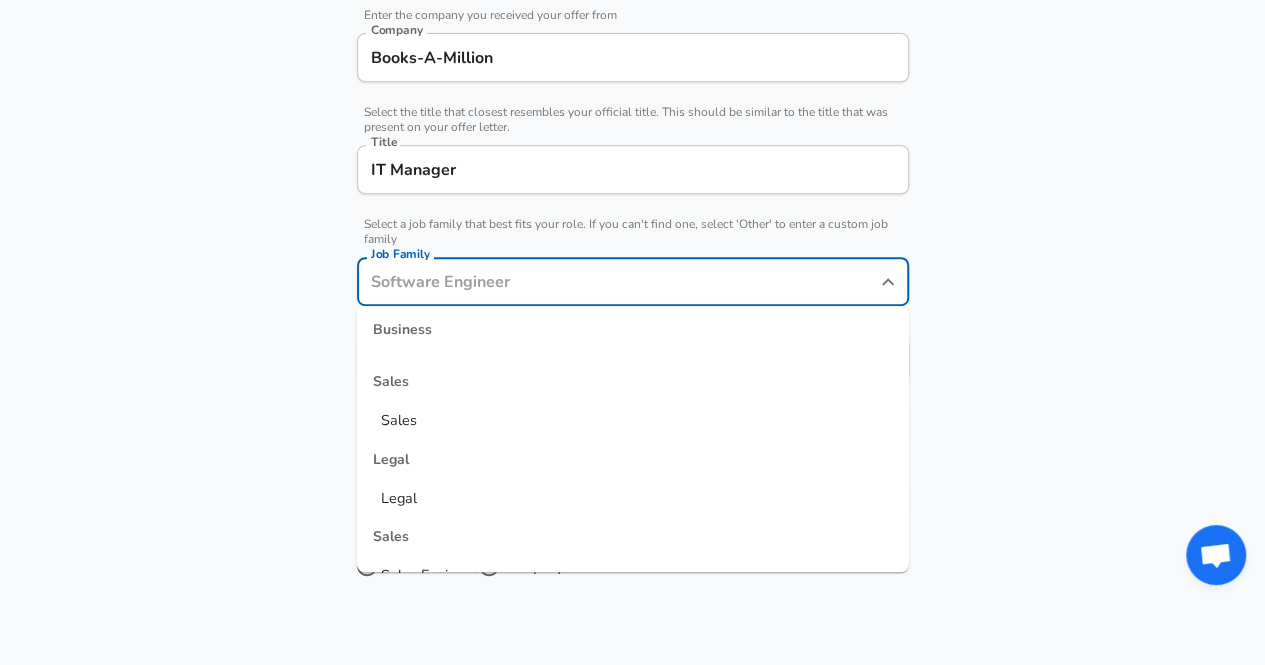 click on "Job Family" at bounding box center (618, 281) 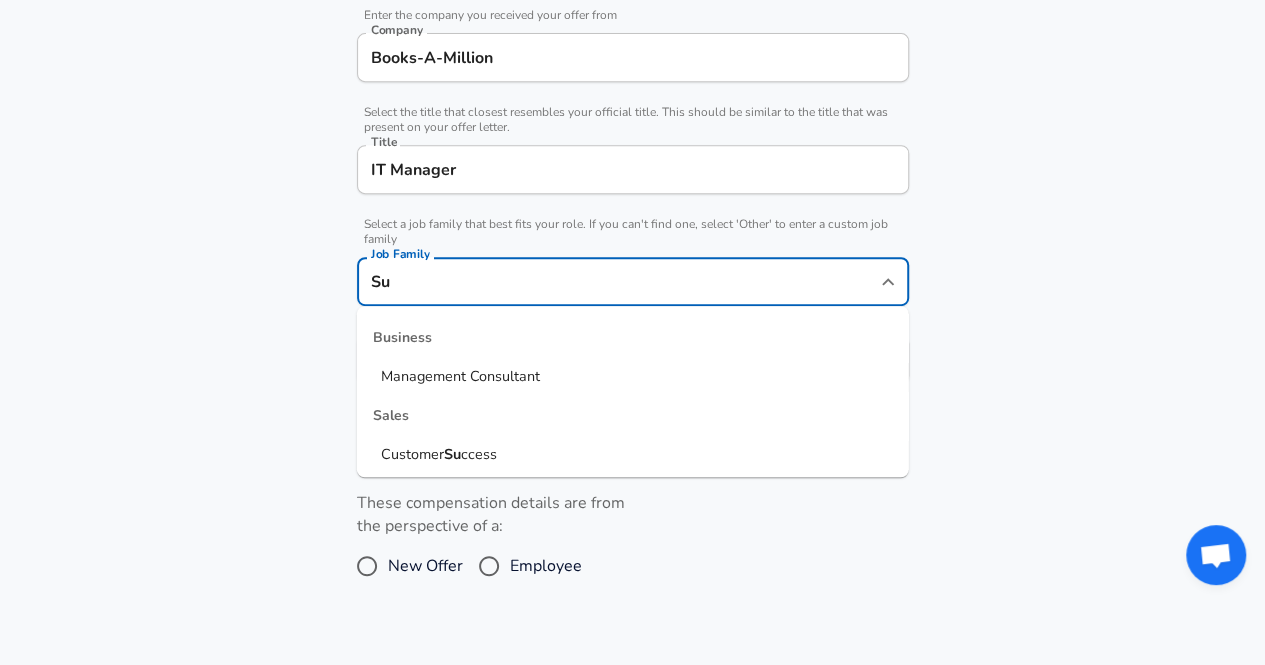 type on "S" 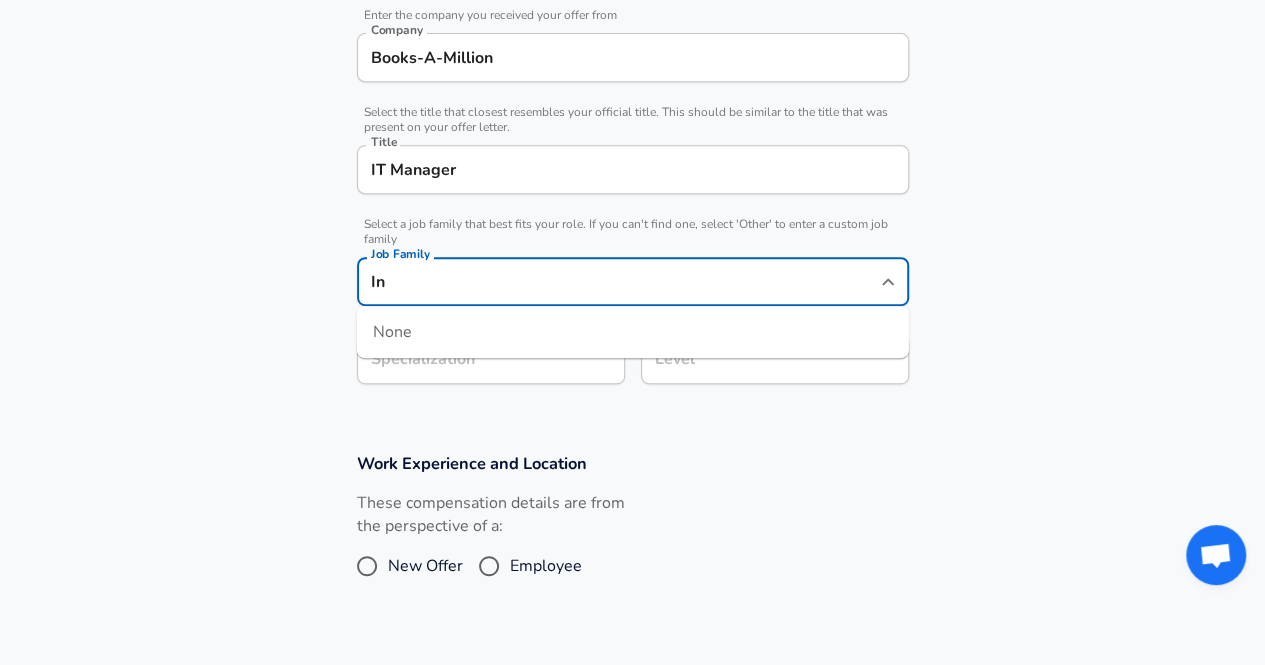 type on "I" 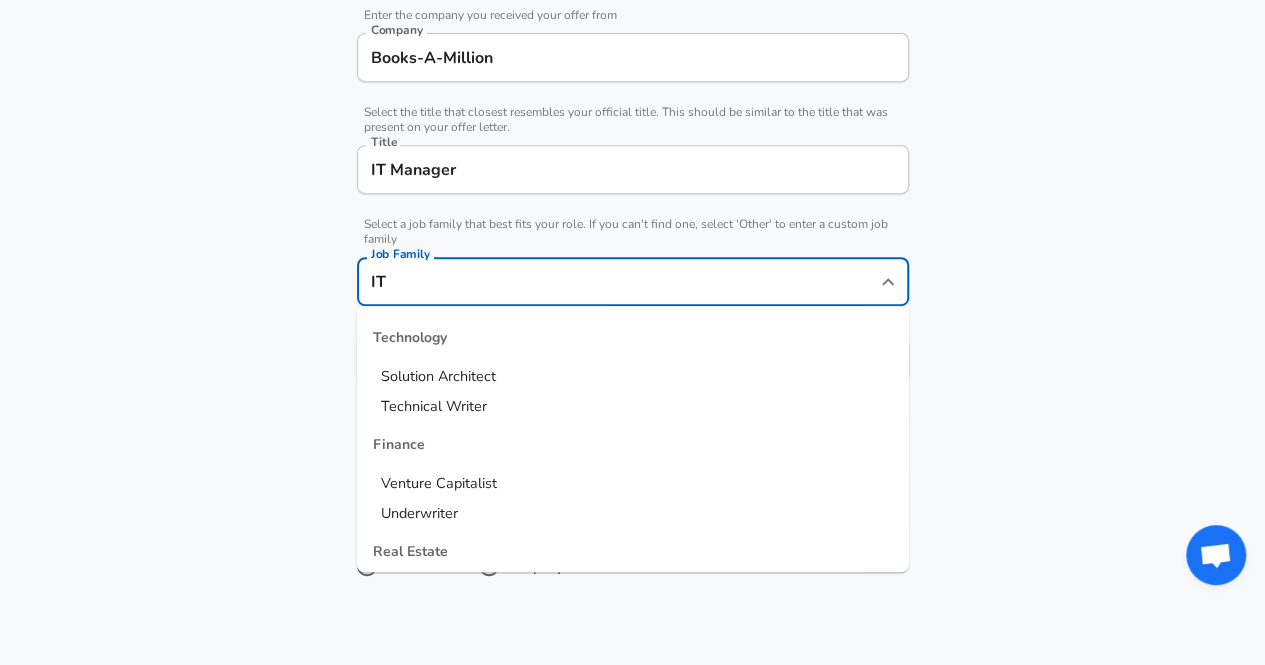 type on "I" 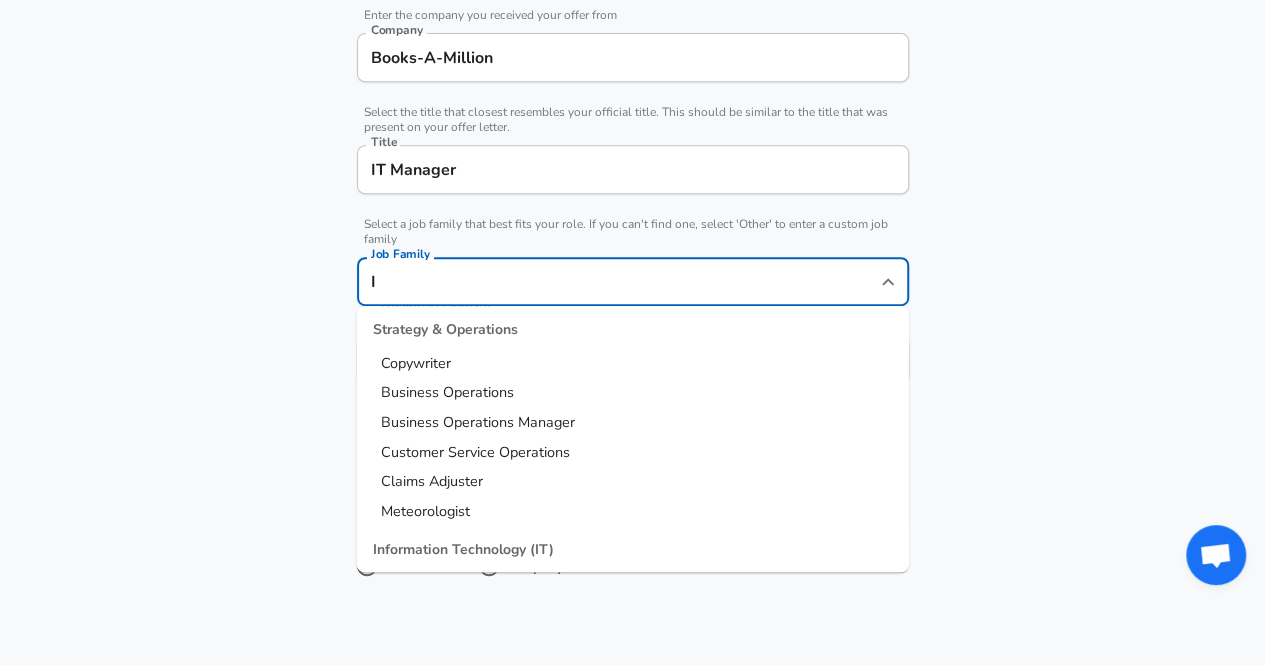 scroll, scrollTop: 1960, scrollLeft: 0, axis: vertical 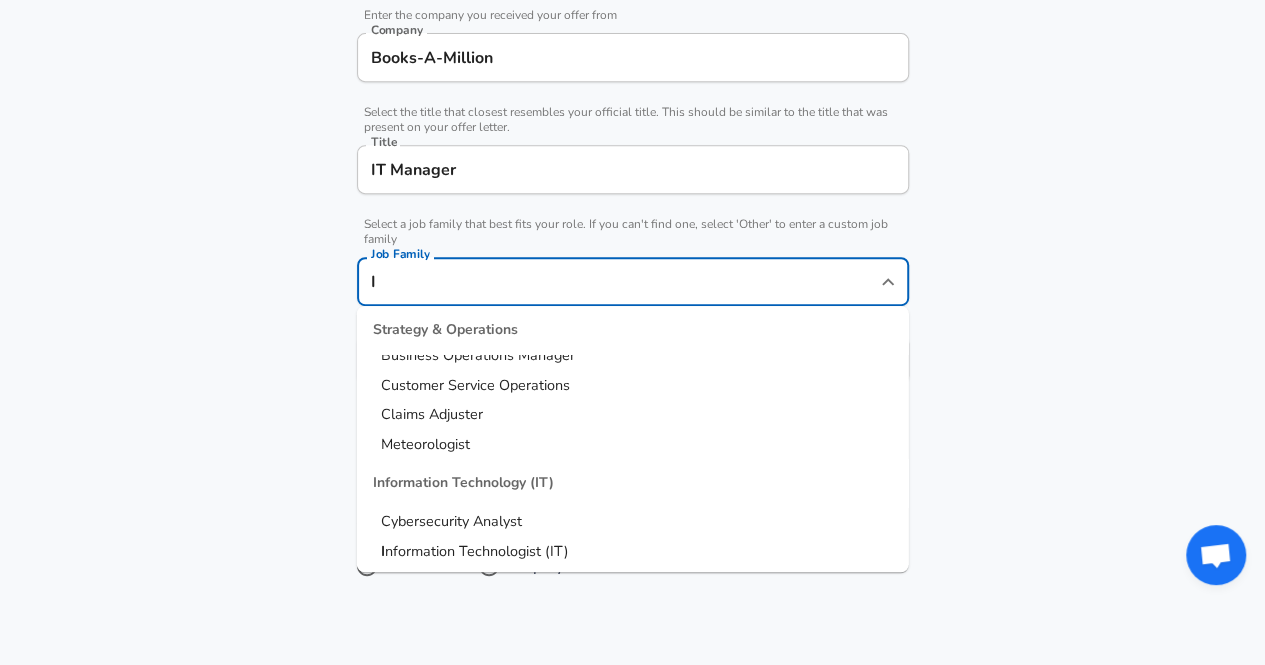 click on "nformation Technologist (IT)" at bounding box center (477, 550) 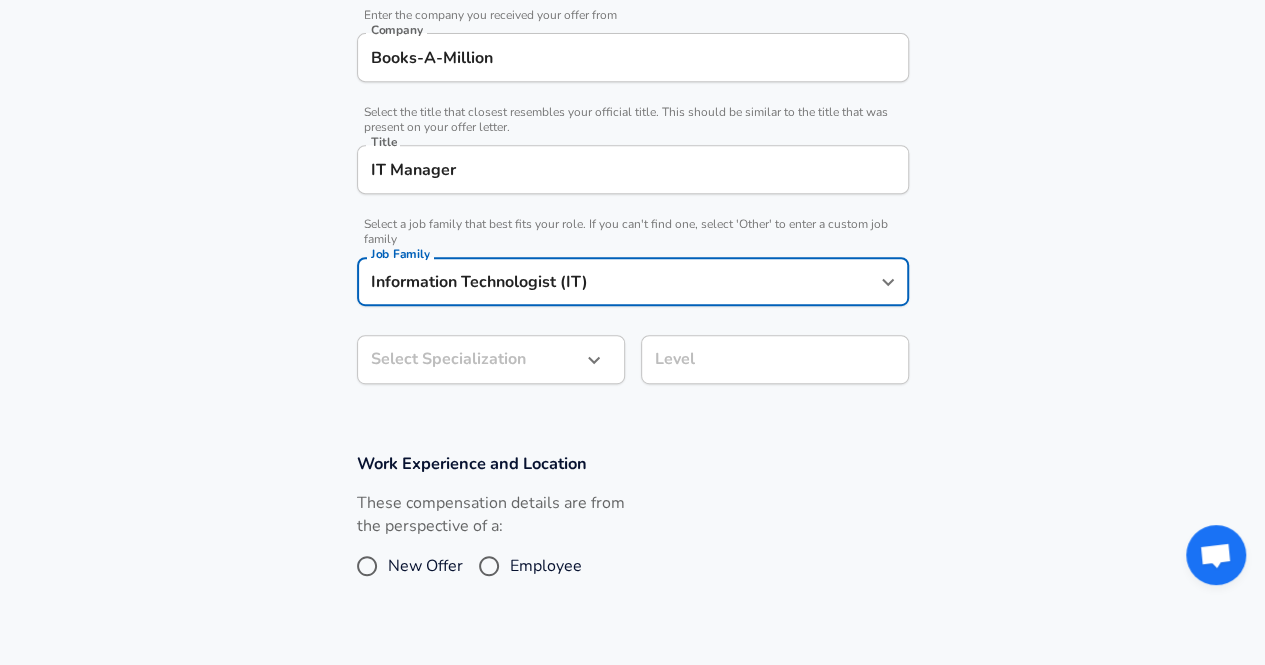 type on "Information Technologist (IT)" 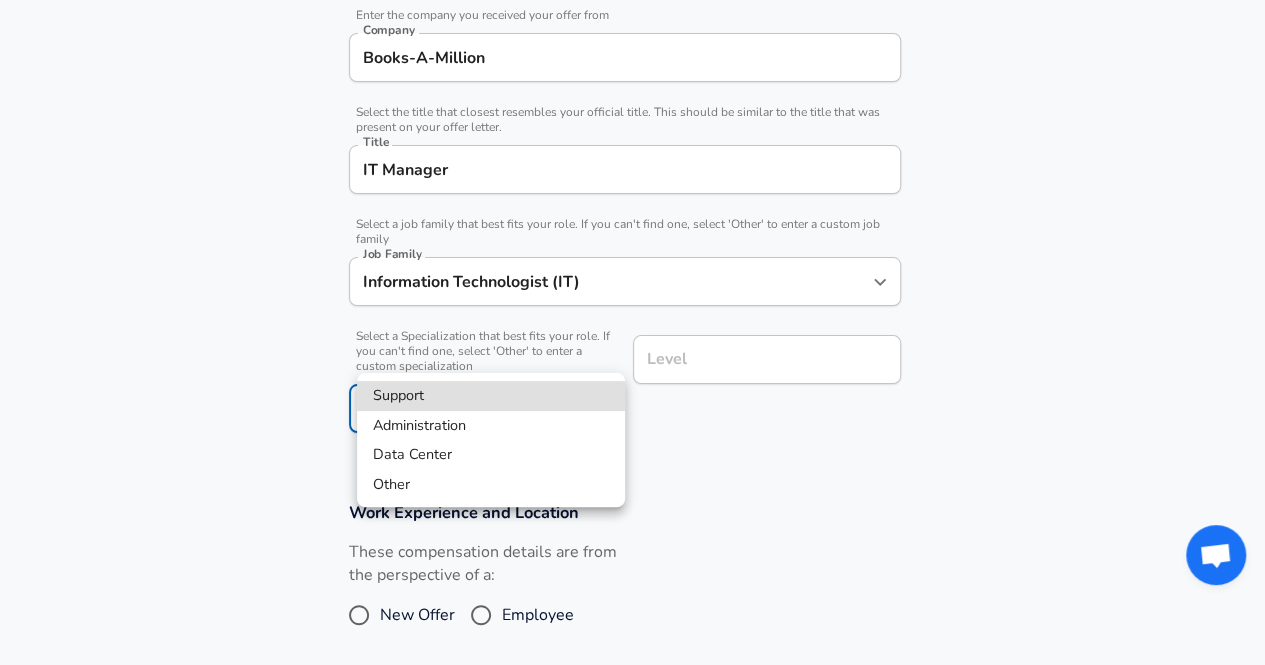 scroll, scrollTop: 470, scrollLeft: 0, axis: vertical 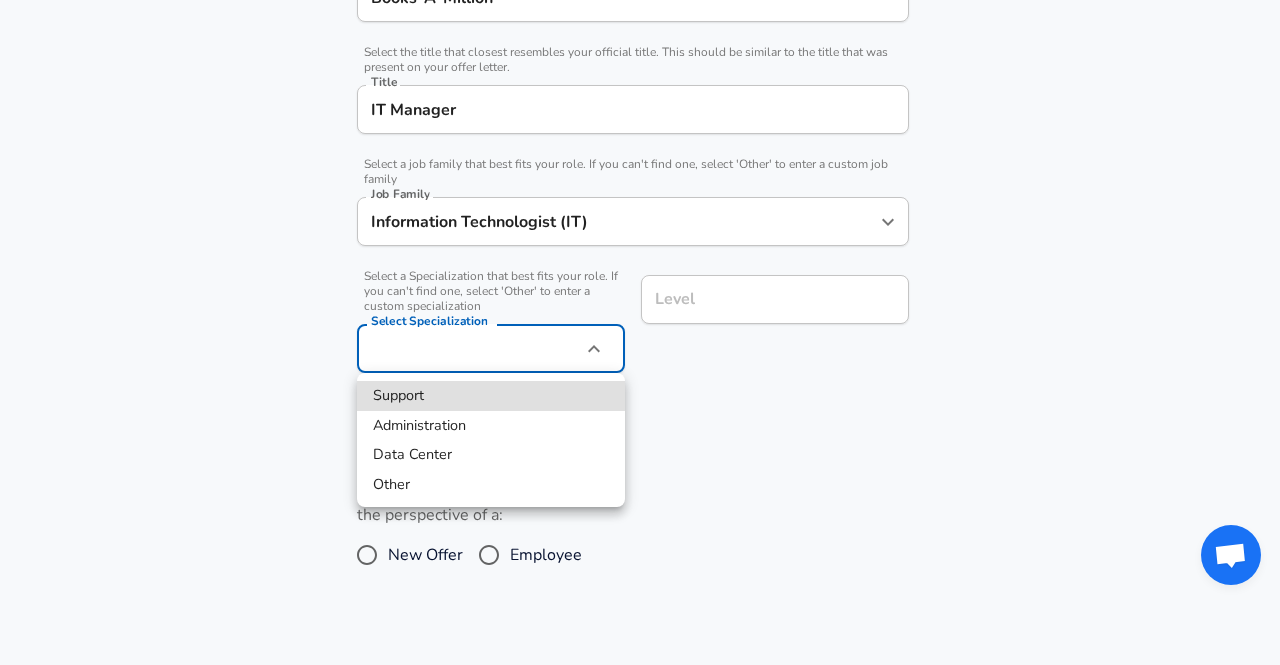 click on "Company Books-A-Million Company Select the title that closest resembles your official title. This should be similar to the title that was present on your offer letter. Title IT Manager Title Select a job family that best fits your role. If you can't find one, select 'Other' to enter a custom job family Job Family Information Technologist (IT) Job Family Select a Specialization that best fits your role. If you can't find one, select 'Other' to enter a custom specialization Select Specialization ​" at bounding box center (640, -138) 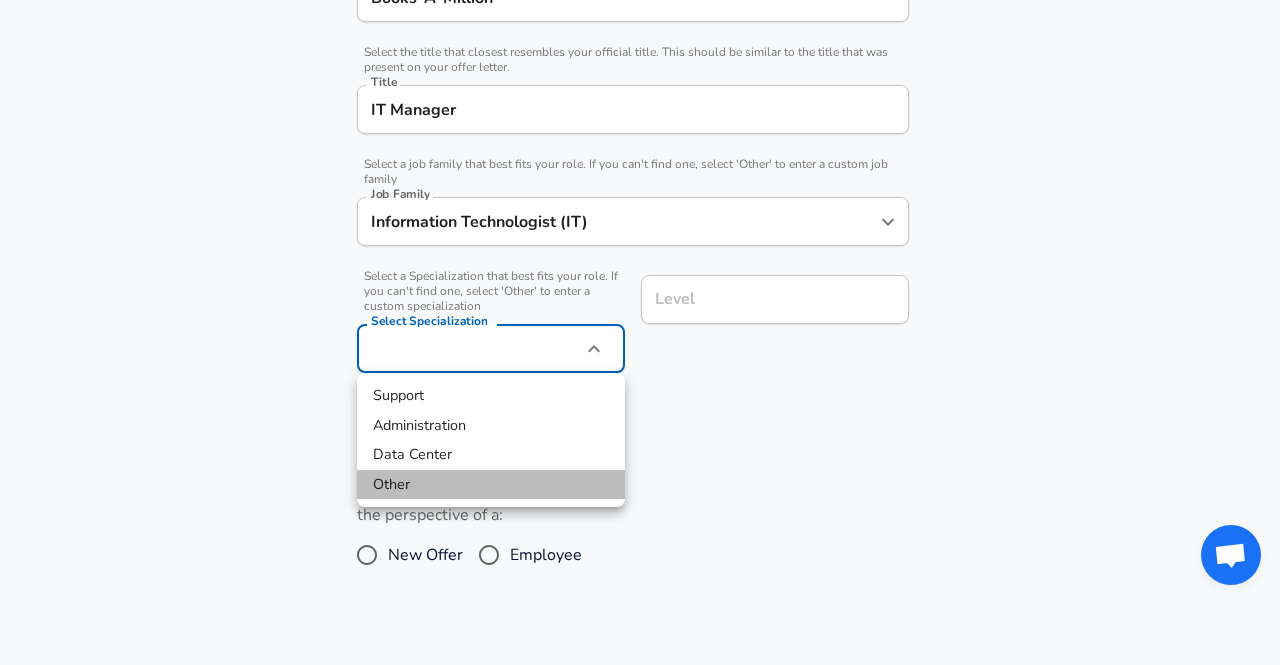 click on "Other" at bounding box center (491, 485) 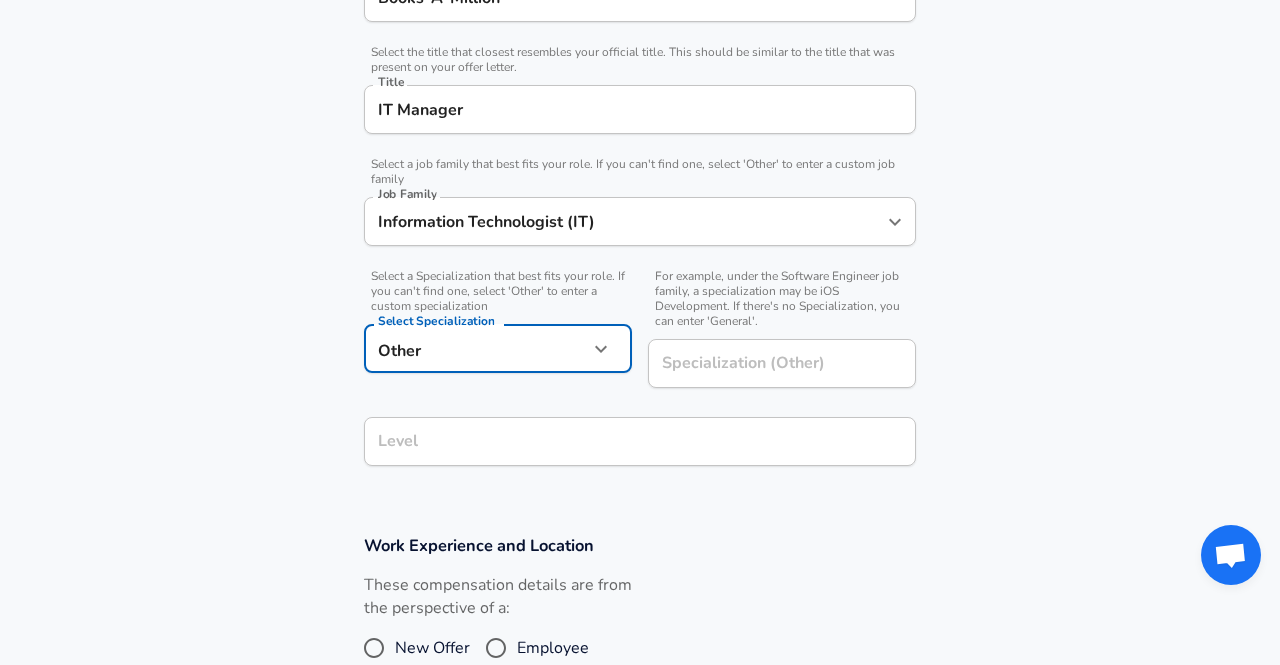 click on "Company Books-A-Million Company Title IT Manager Title Job Family Information Technologist (IT) Job Family Select Specialization Other" at bounding box center (640, -138) 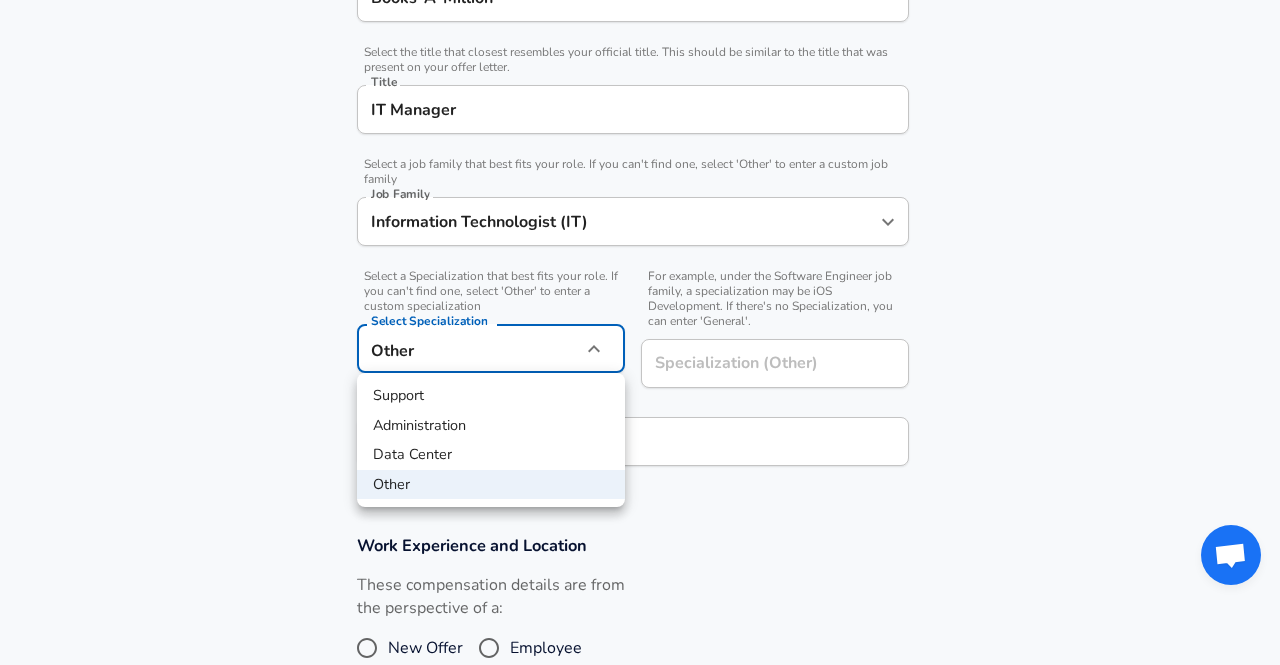 click on "Administration" at bounding box center (491, 426) 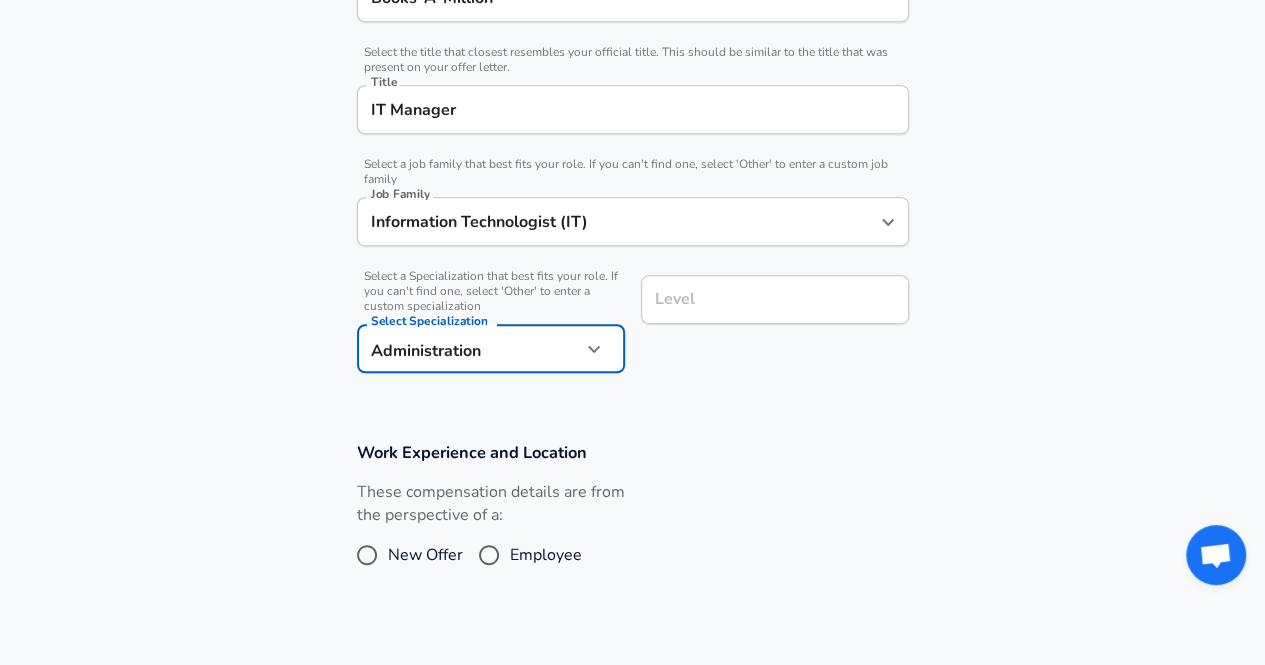 click on "Company Books-A-Million Company Title IT Manager Title Job Family Information Technologist (IT) Job Family Select Specialization Select Level" at bounding box center (632, -138) 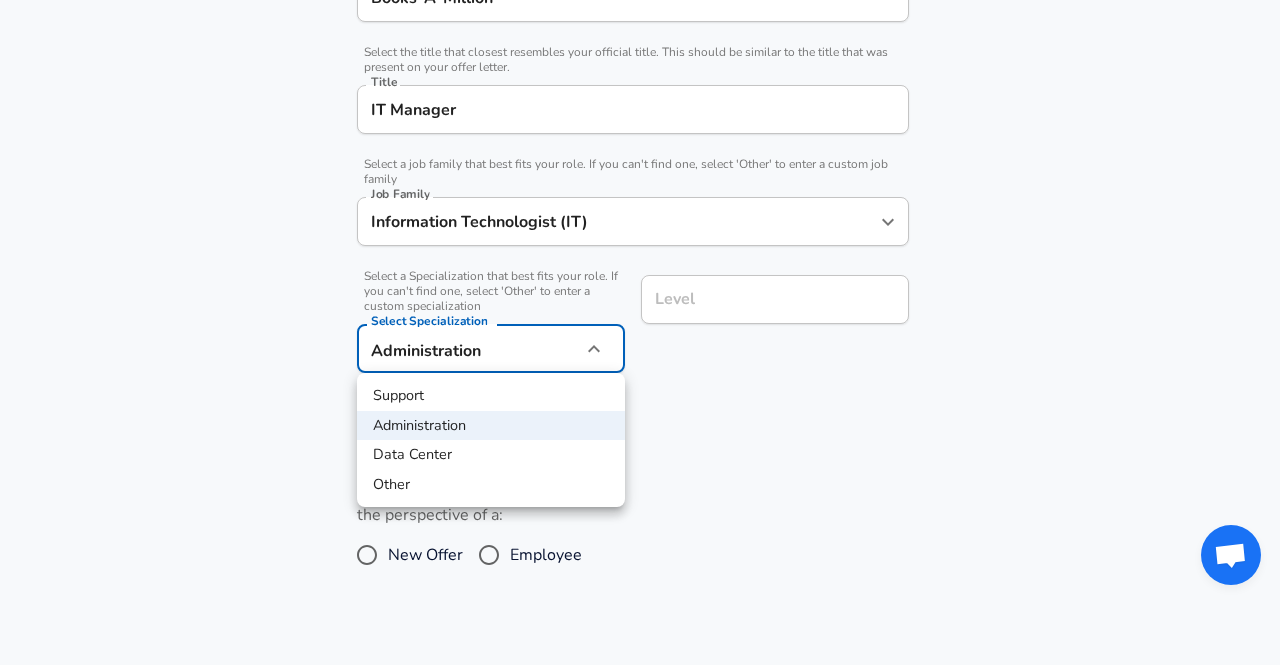 click at bounding box center (640, 332) 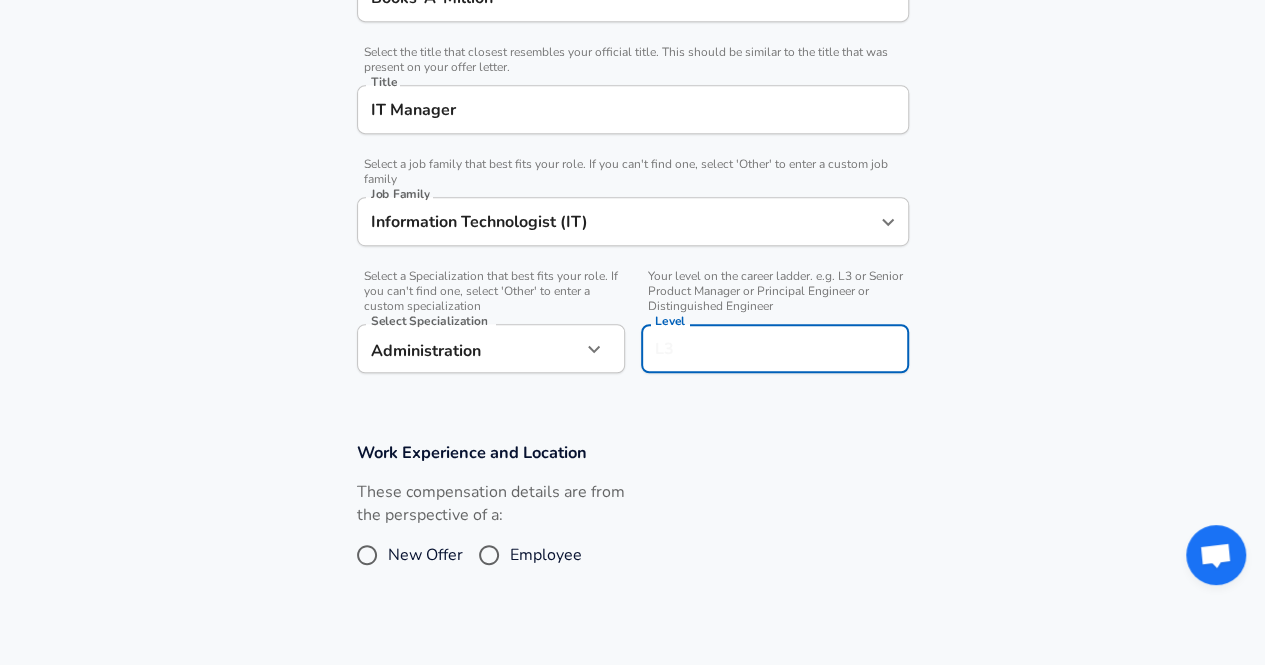 click on "Level" at bounding box center (775, 348) 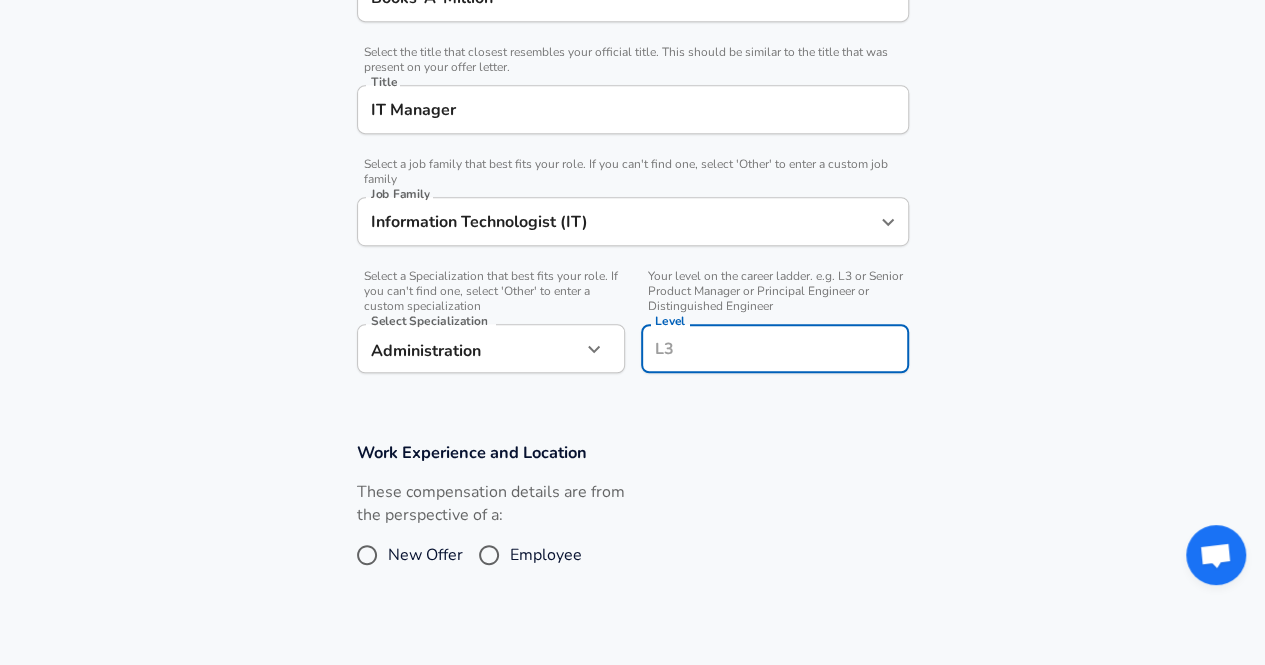 scroll, scrollTop: 510, scrollLeft: 0, axis: vertical 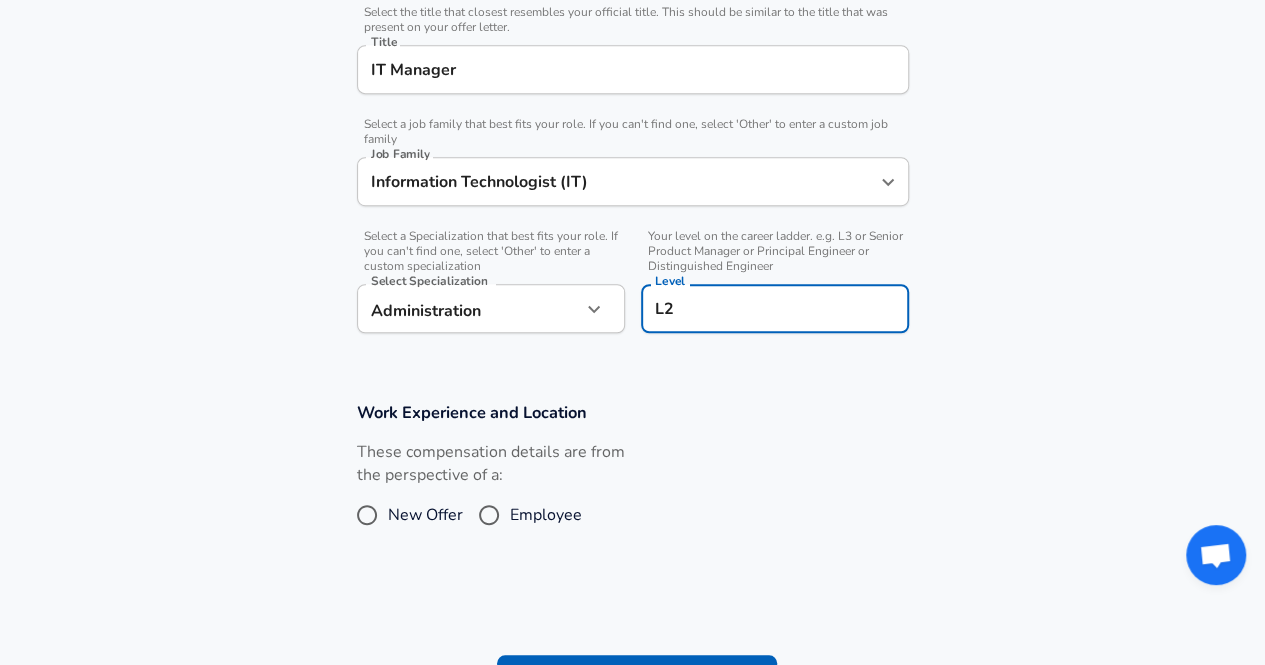 type on "L" 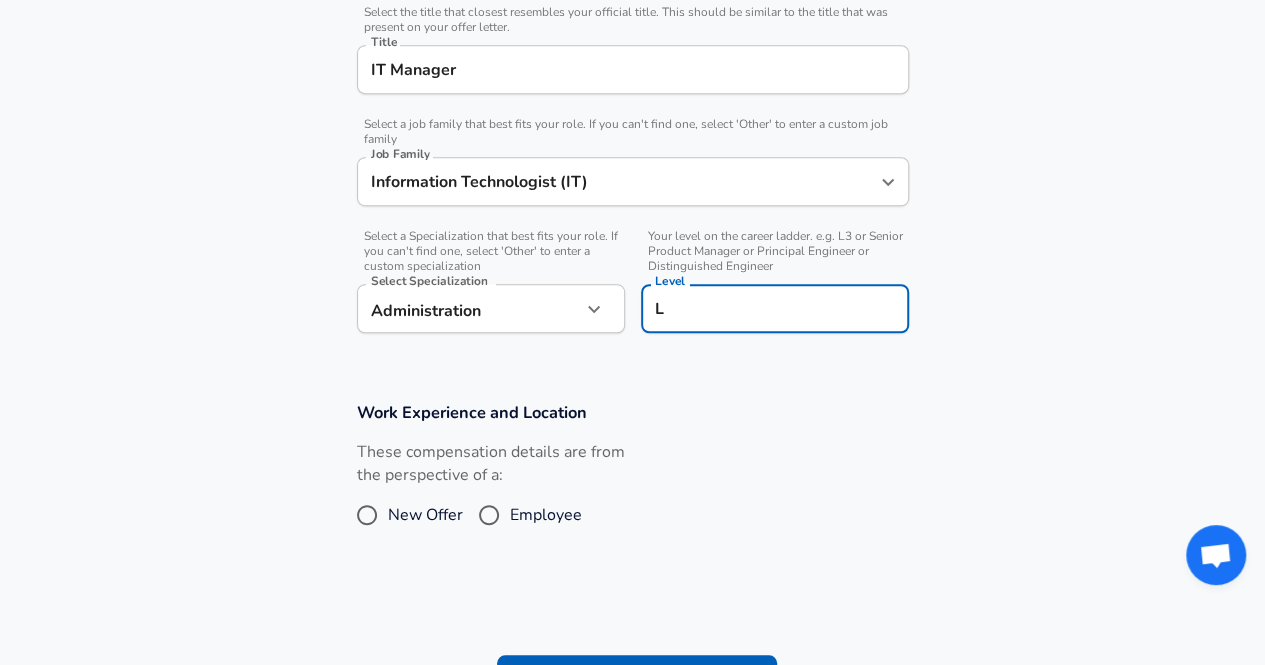 type 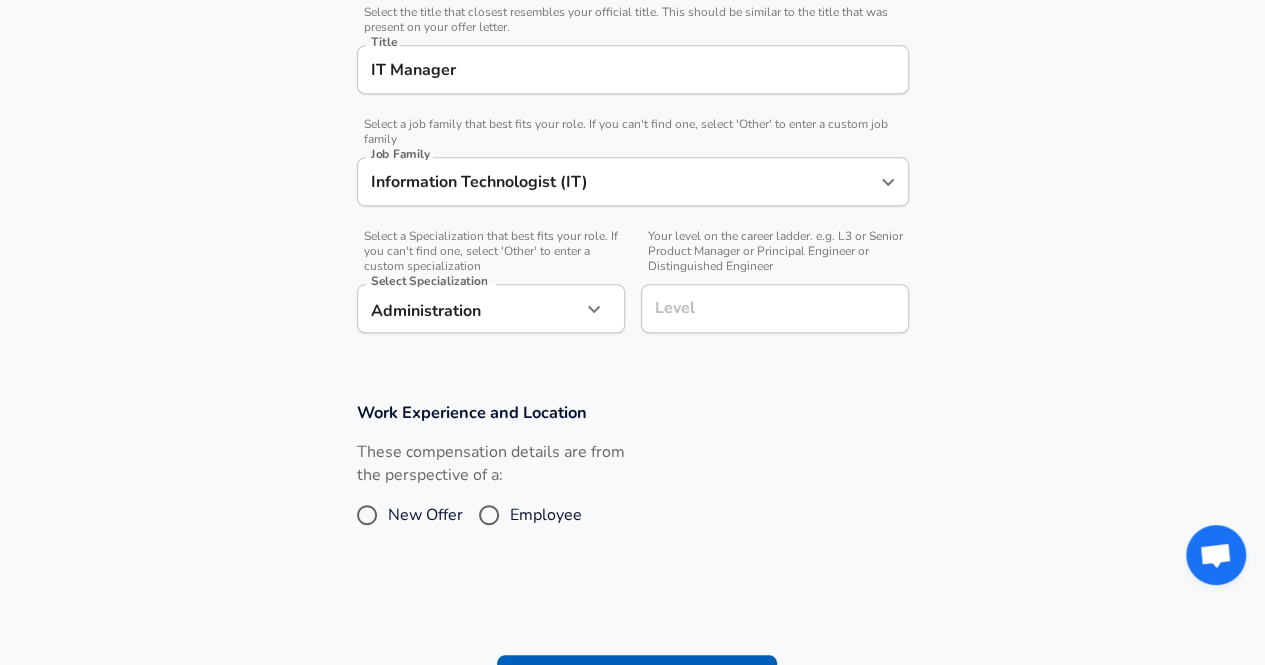 click on "Work Experience and Location These compensation details are from the perspective of a: New Offer Employee" at bounding box center (632, 478) 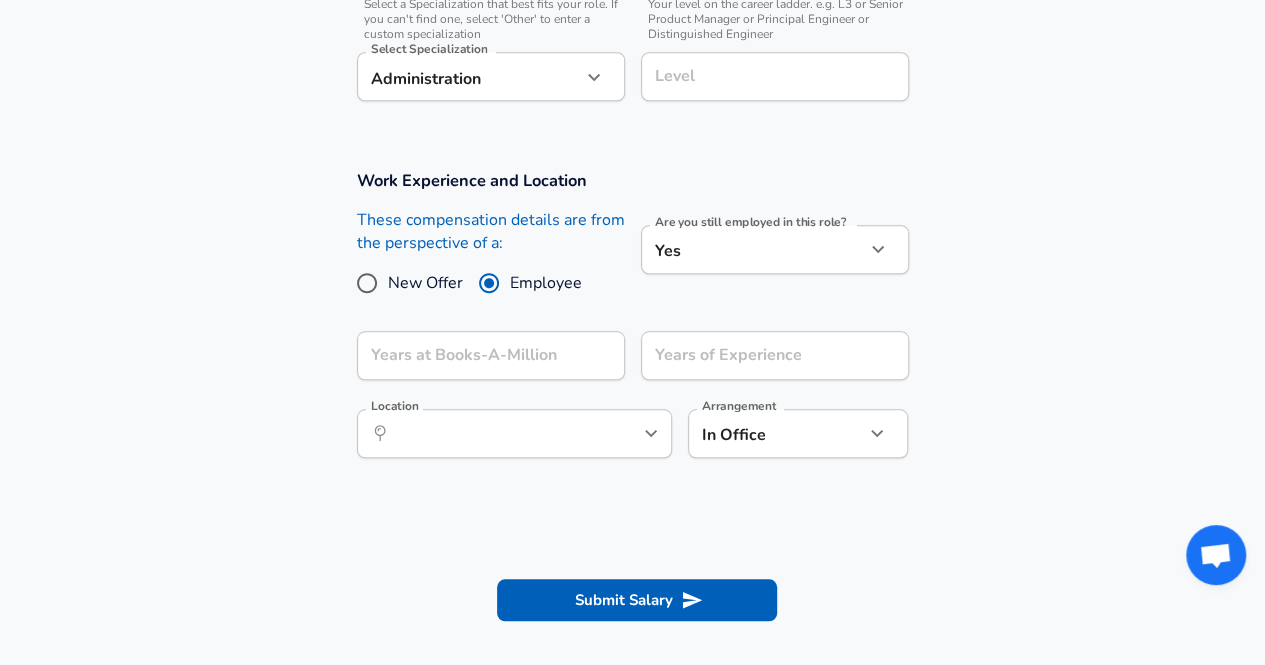 scroll, scrollTop: 814, scrollLeft: 0, axis: vertical 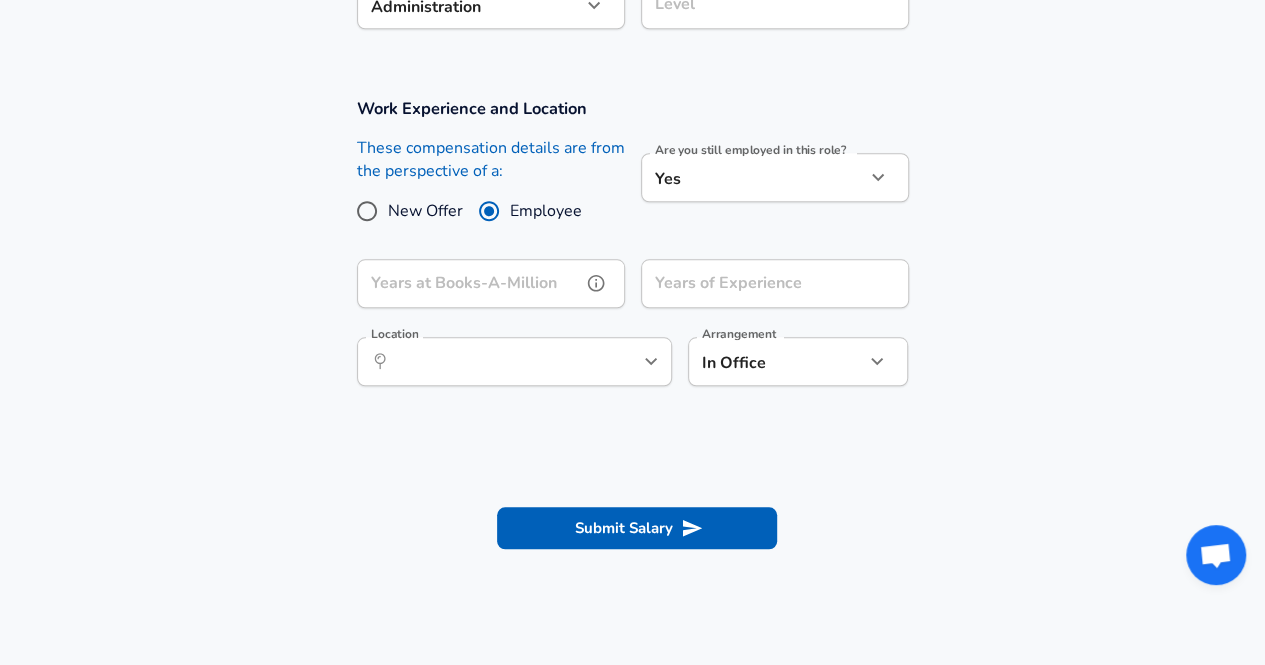 click on "Years at Books-A-Million" at bounding box center [469, 283] 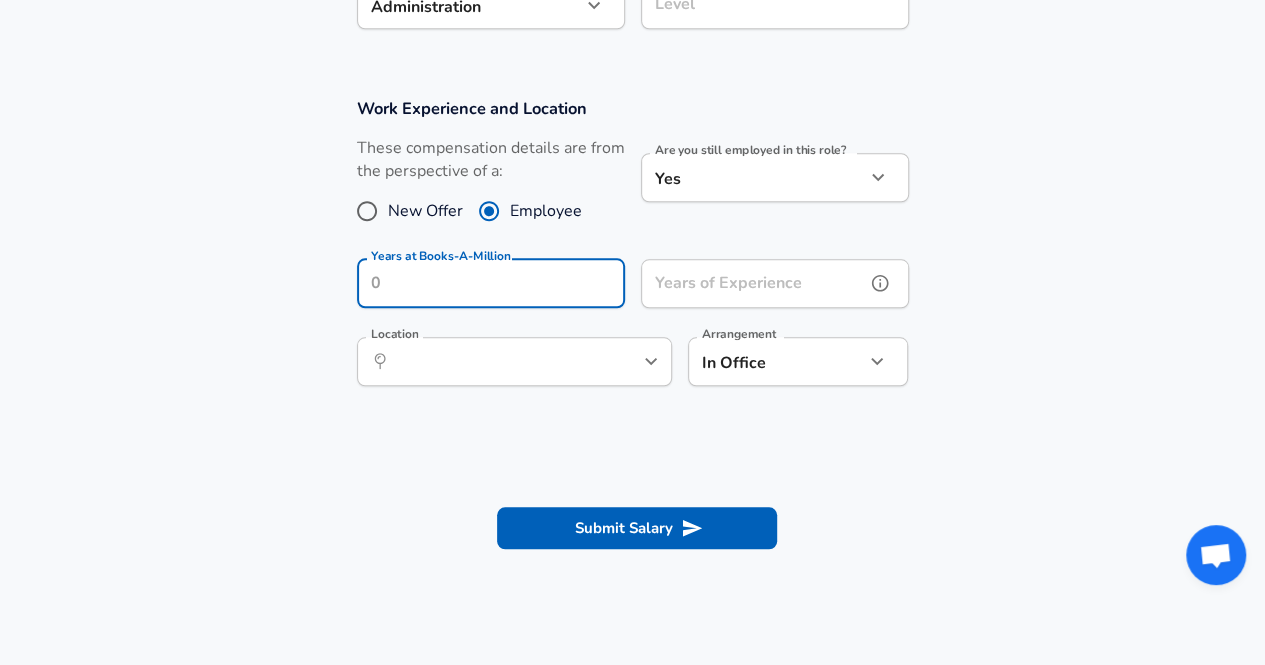 click on "Years of Experience" at bounding box center [753, 283] 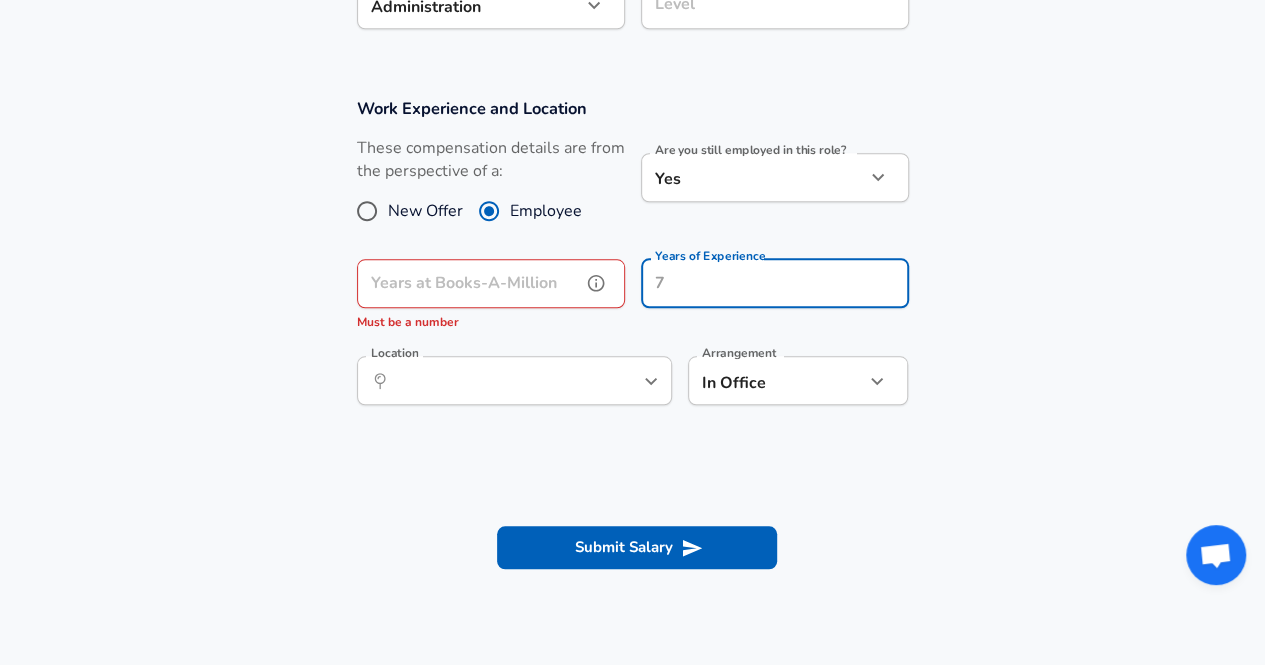click on "Years at Books-A-Million" at bounding box center [469, 283] 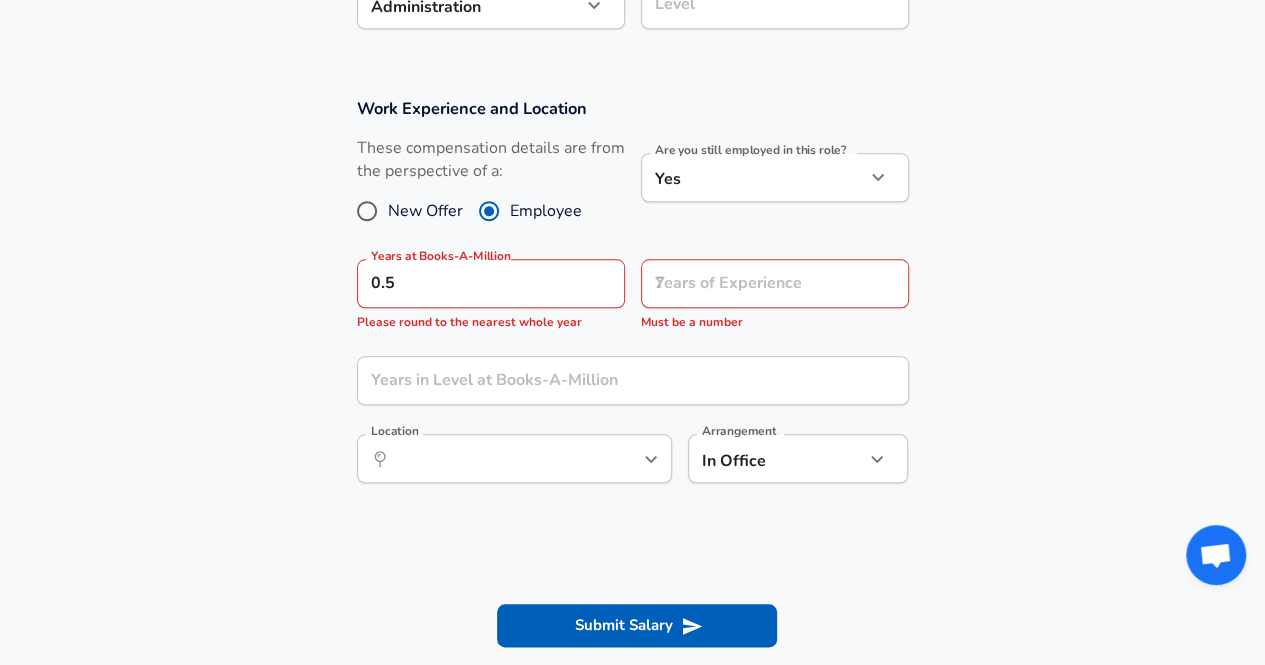 click on "Years at Books-A-Million Years of Experience Years of Experience Must be a number Years in Level at Books-A-Million Years in Level at Books-A-Million Location Location Arrangement In Office office Arrangement" at bounding box center (632, 301) 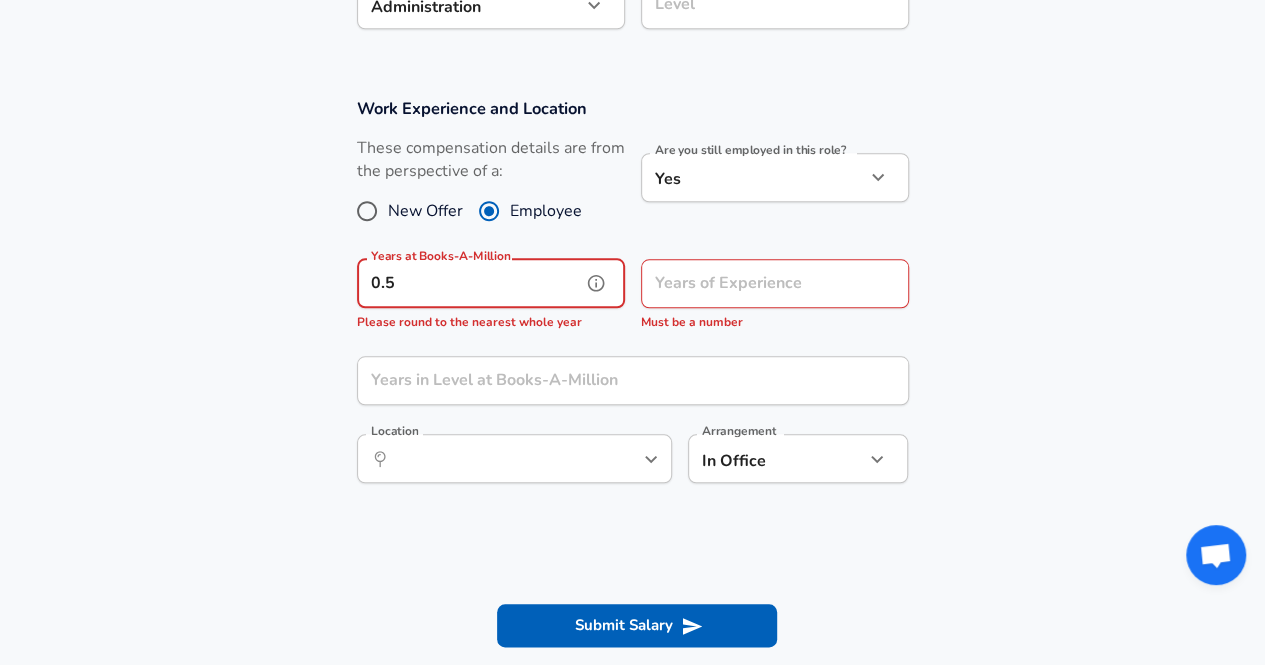 click on "0.5" at bounding box center (469, 283) 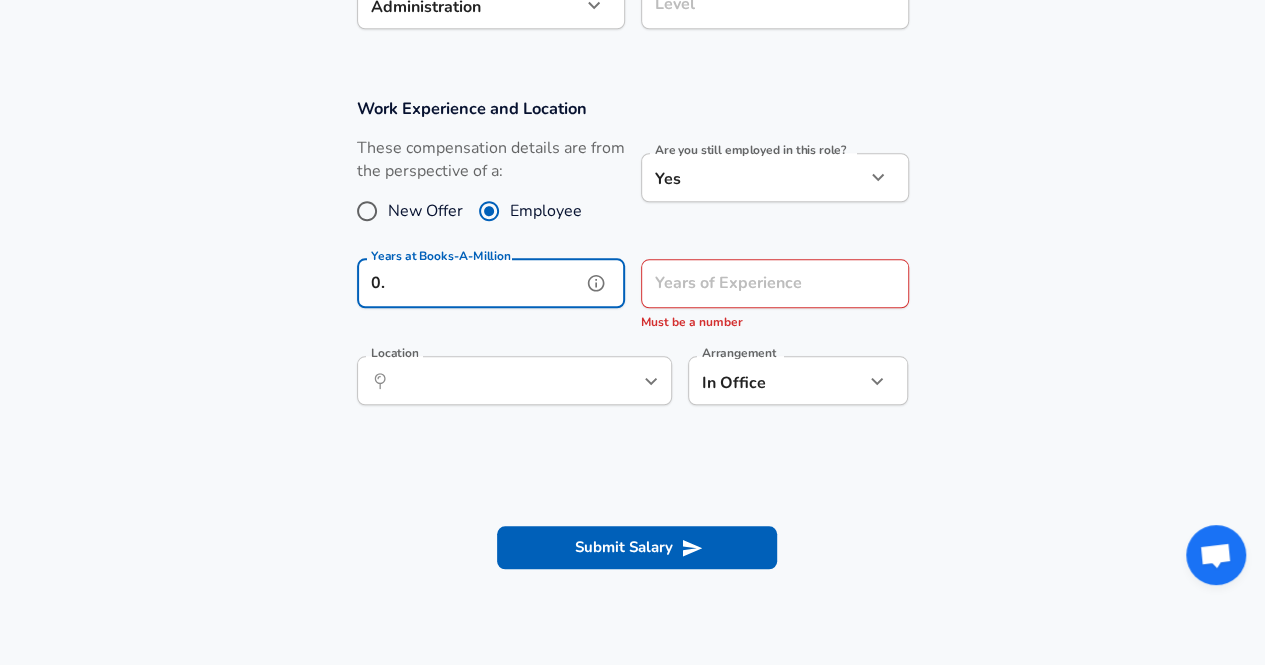 type on "0" 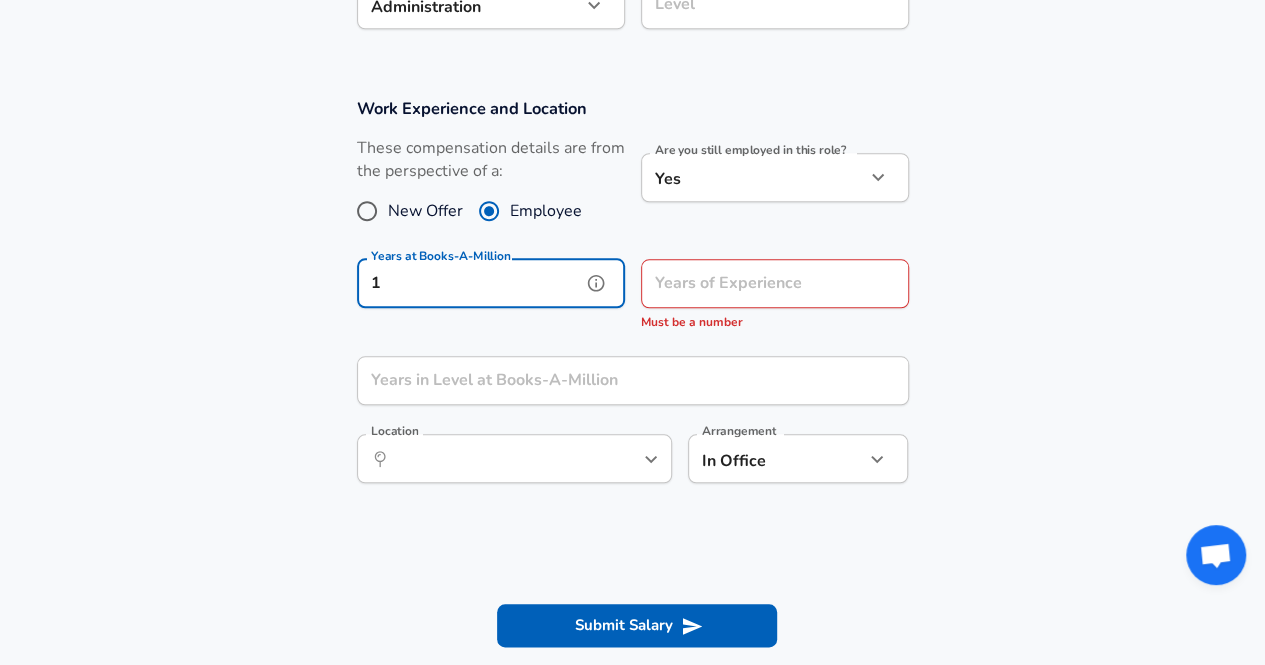 type on "1" 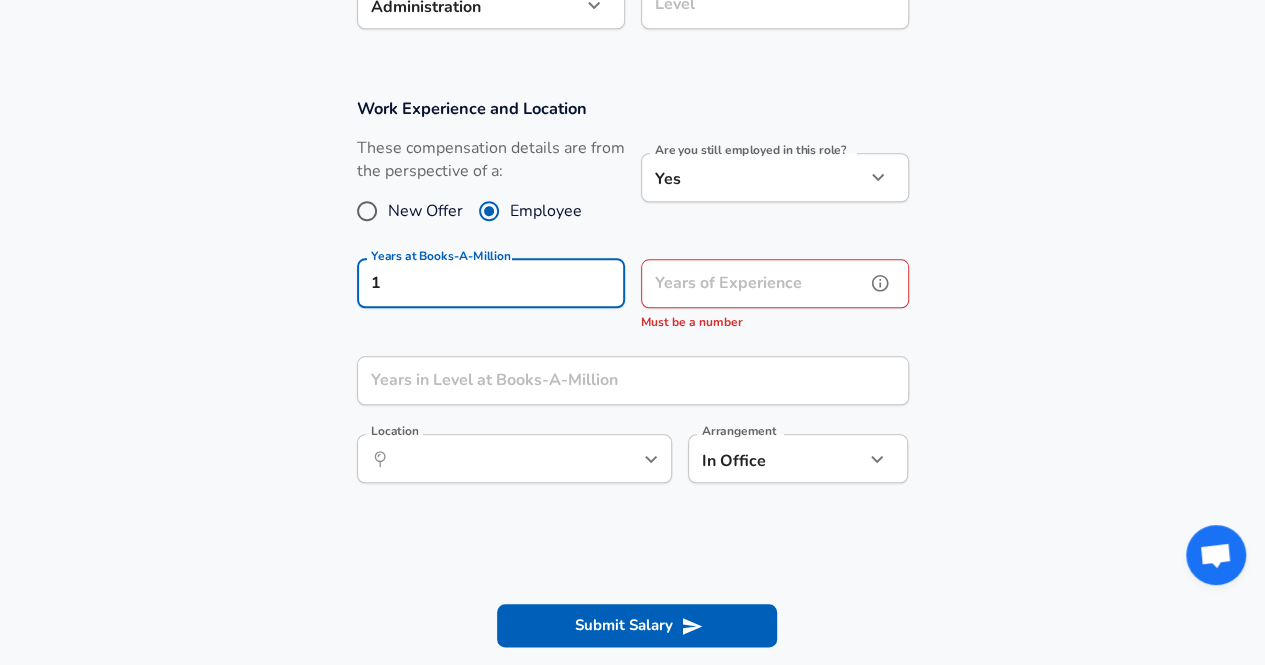 click on "Years of Experience" at bounding box center [753, 283] 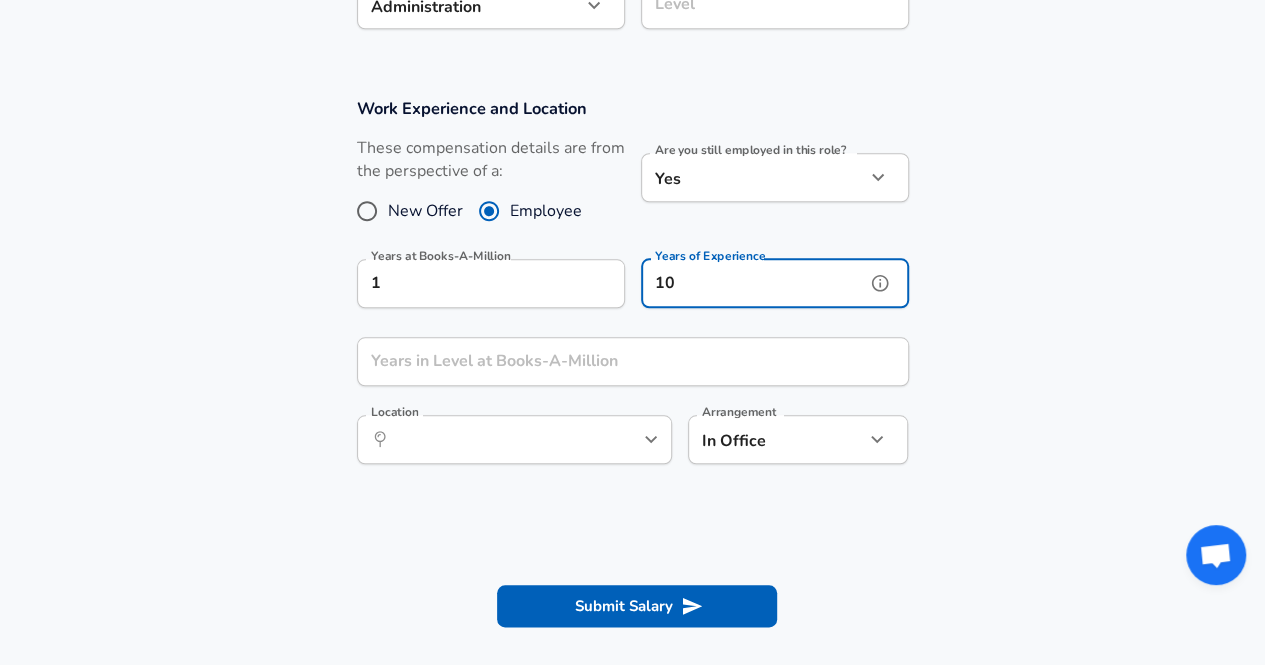 type on "1" 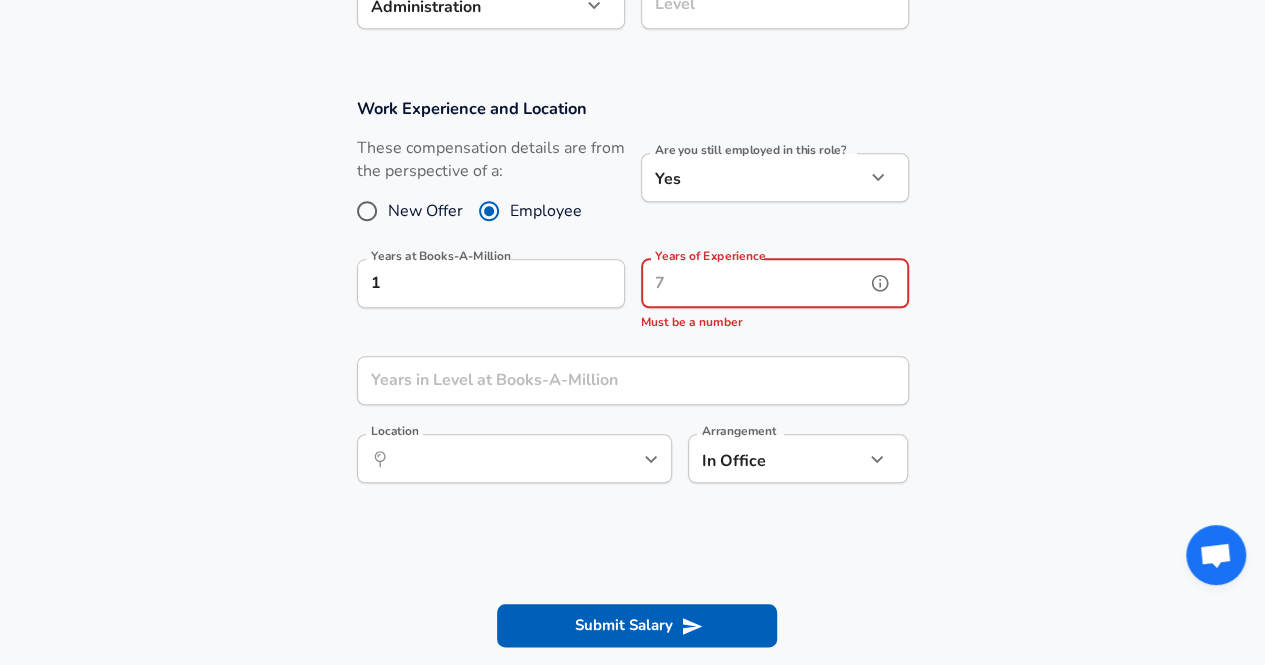 type on "7" 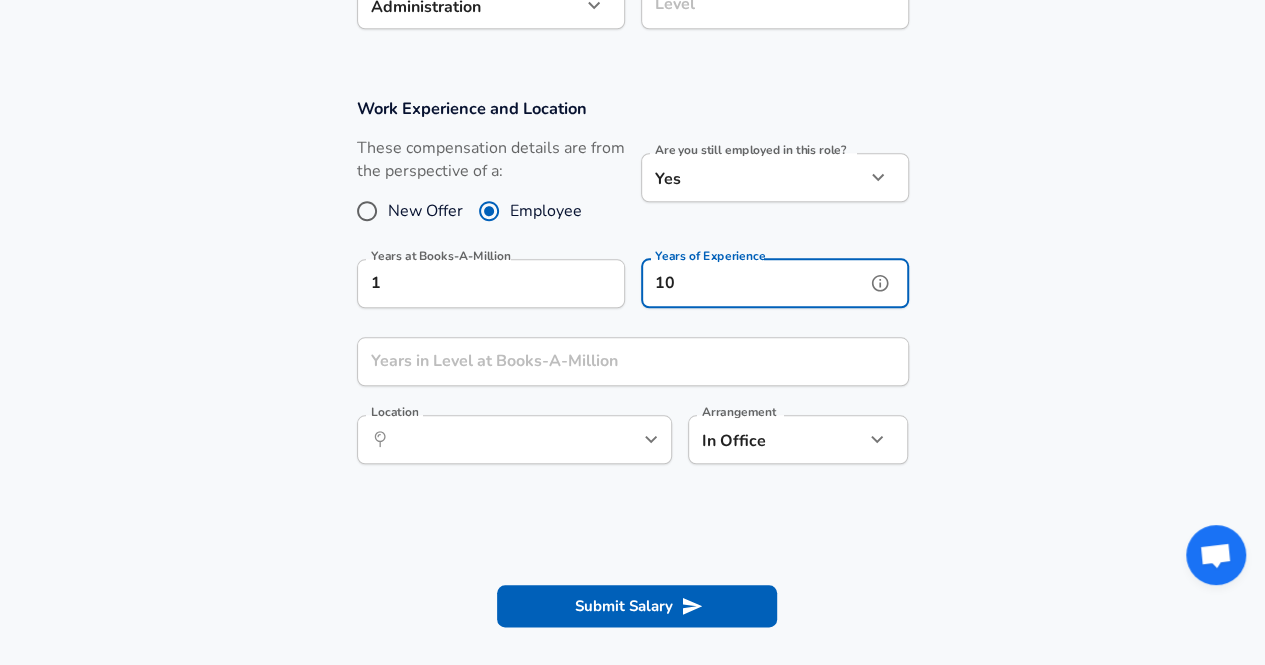 type on "1" 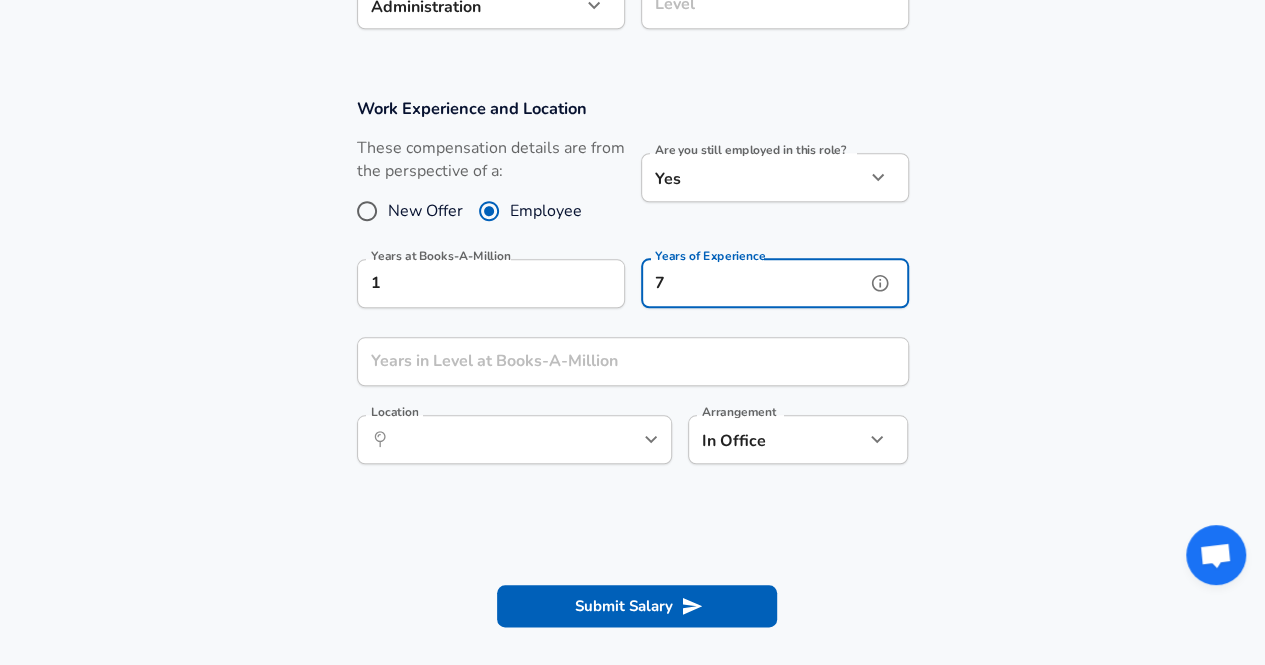 type on "7" 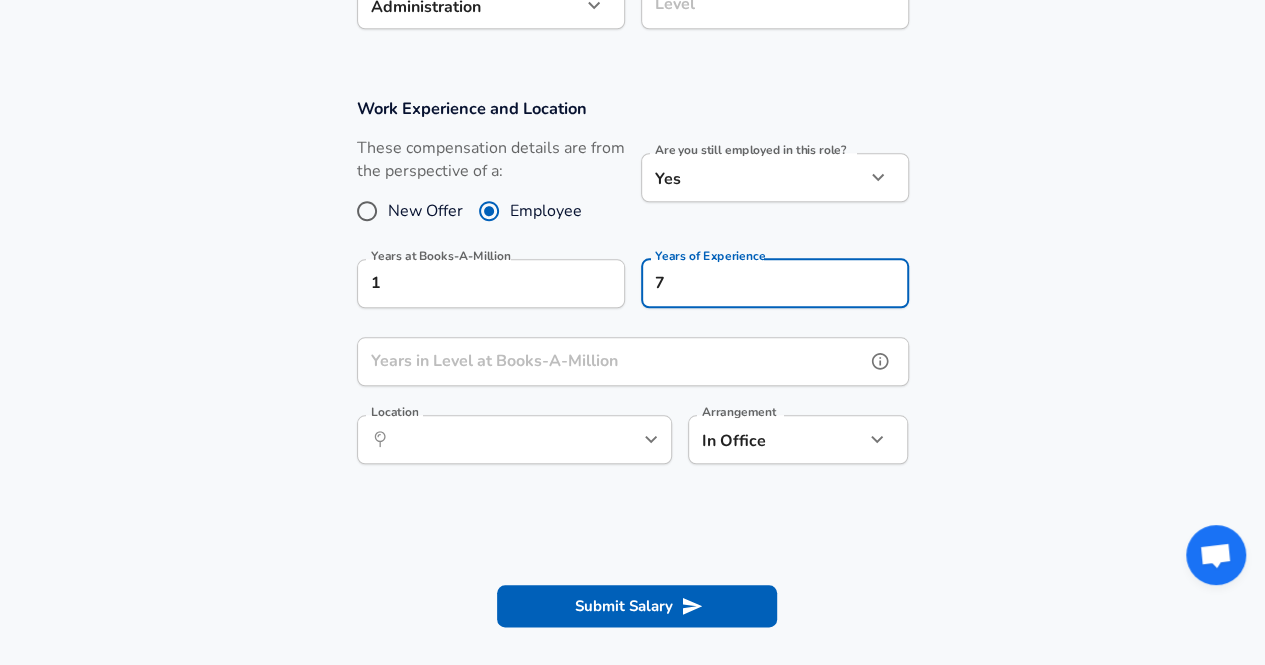 click on "Years in Level at Books-A-Million" at bounding box center [611, 361] 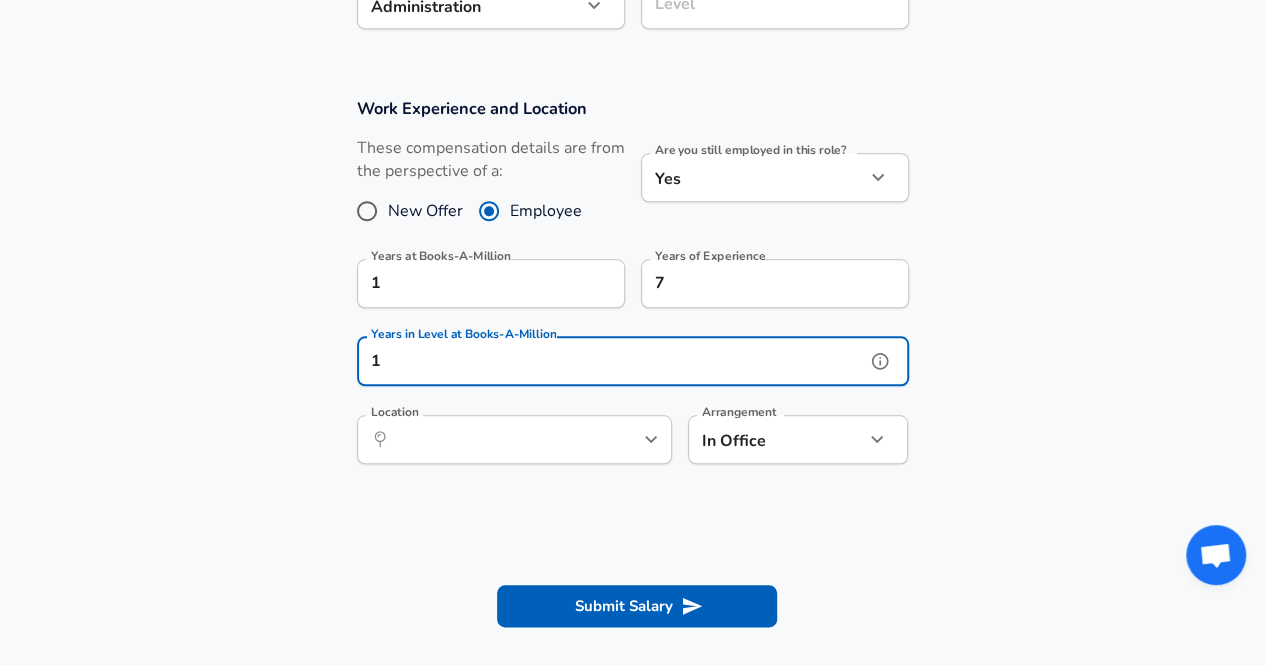 type on "1" 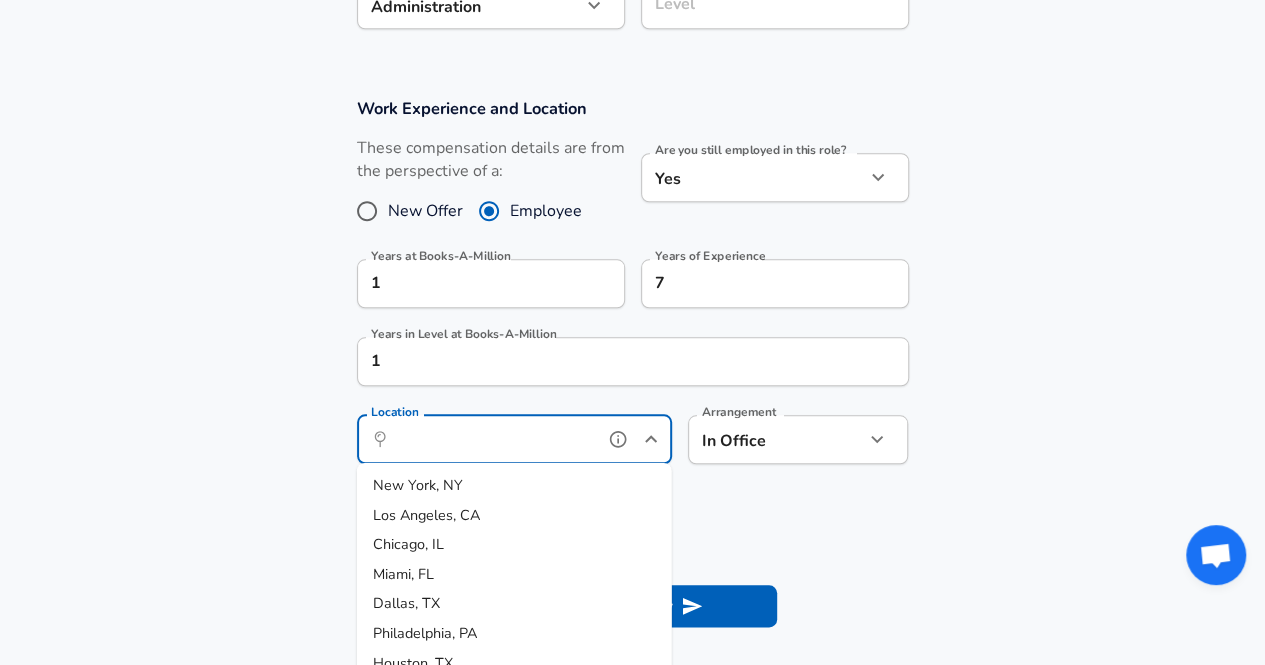 click on "Location" at bounding box center [492, 439] 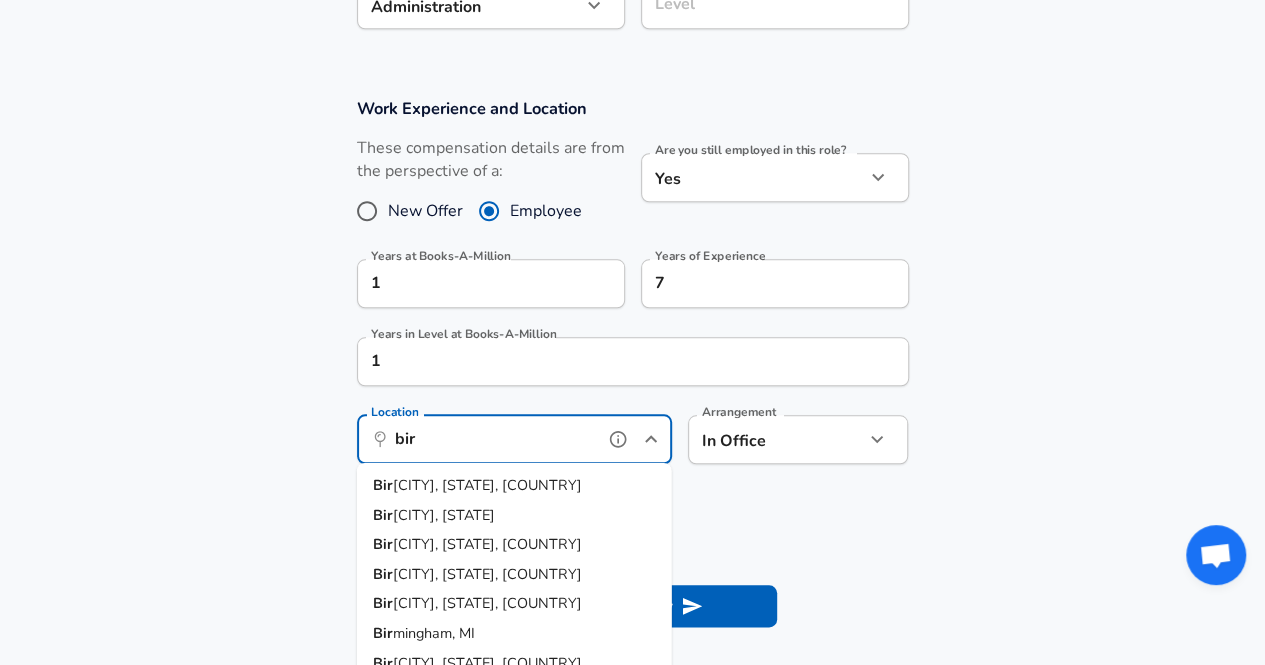 click on "[CITY], [STATE]" at bounding box center [444, 514] 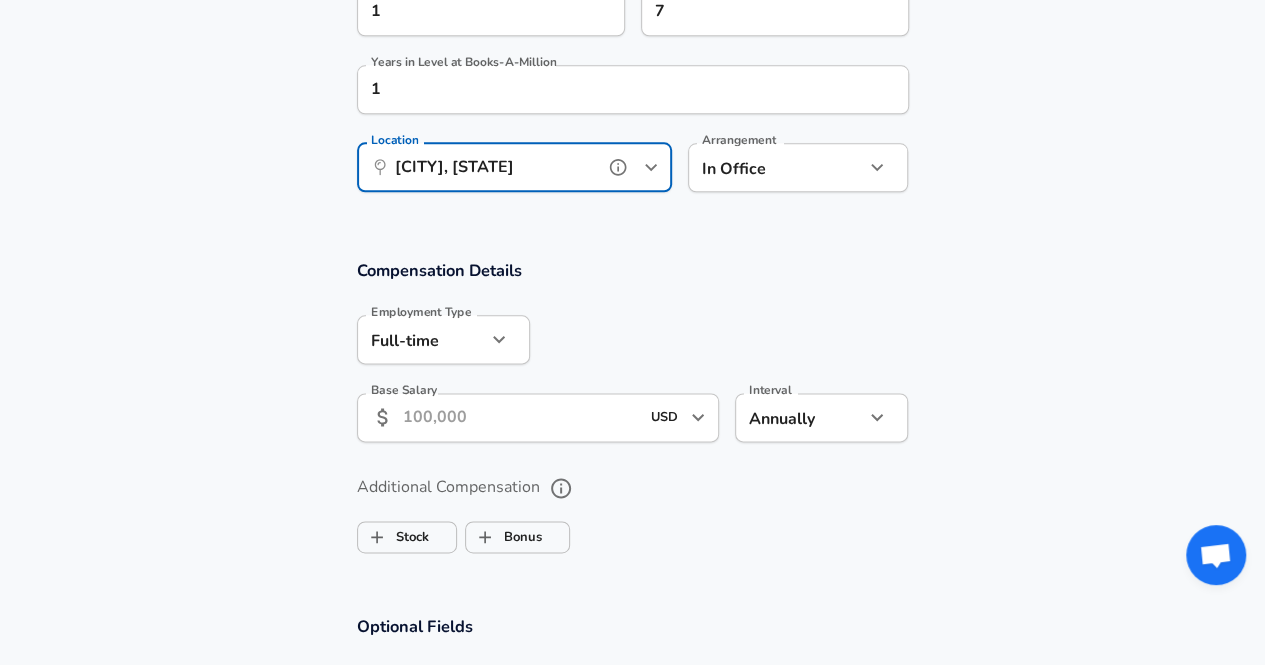 scroll, scrollTop: 1090, scrollLeft: 0, axis: vertical 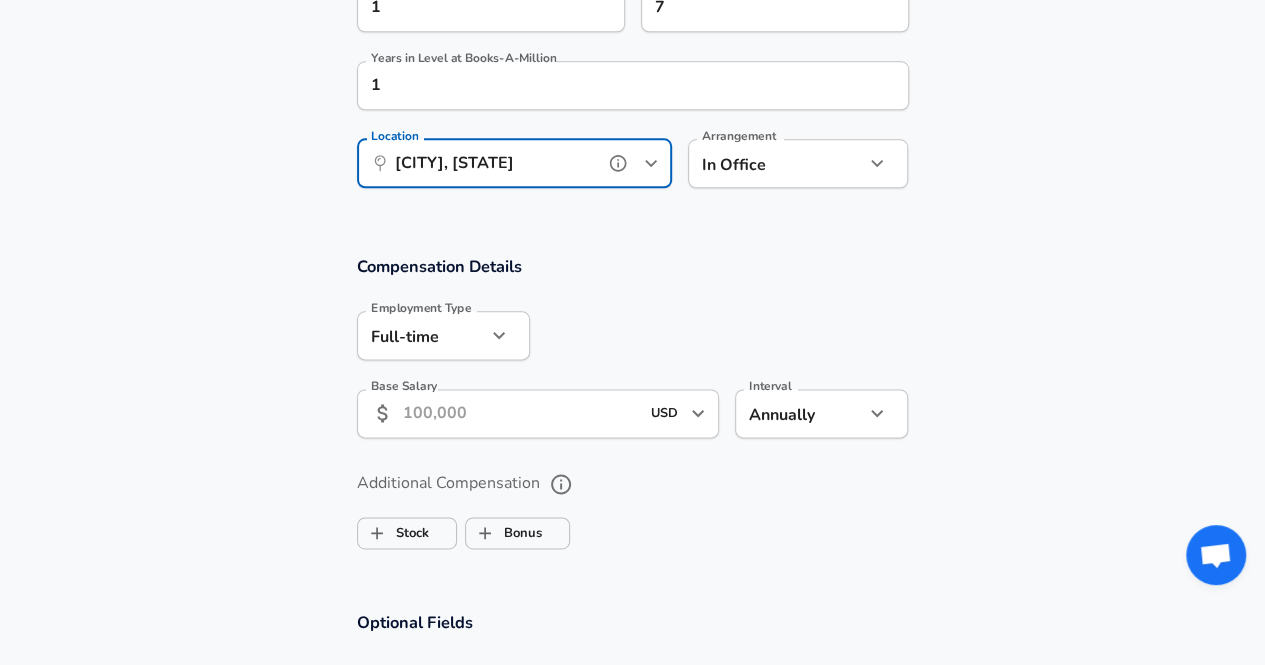 type on "[CITY], [STATE]" 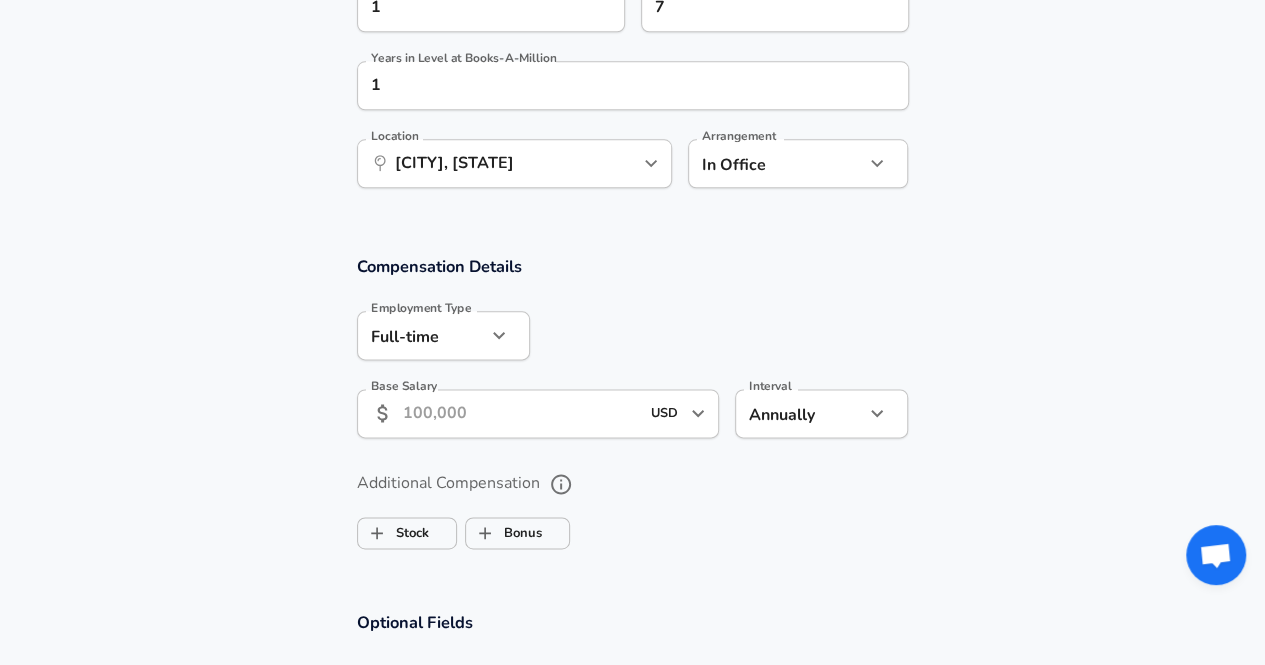 click on "Base Salary" at bounding box center (521, 413) 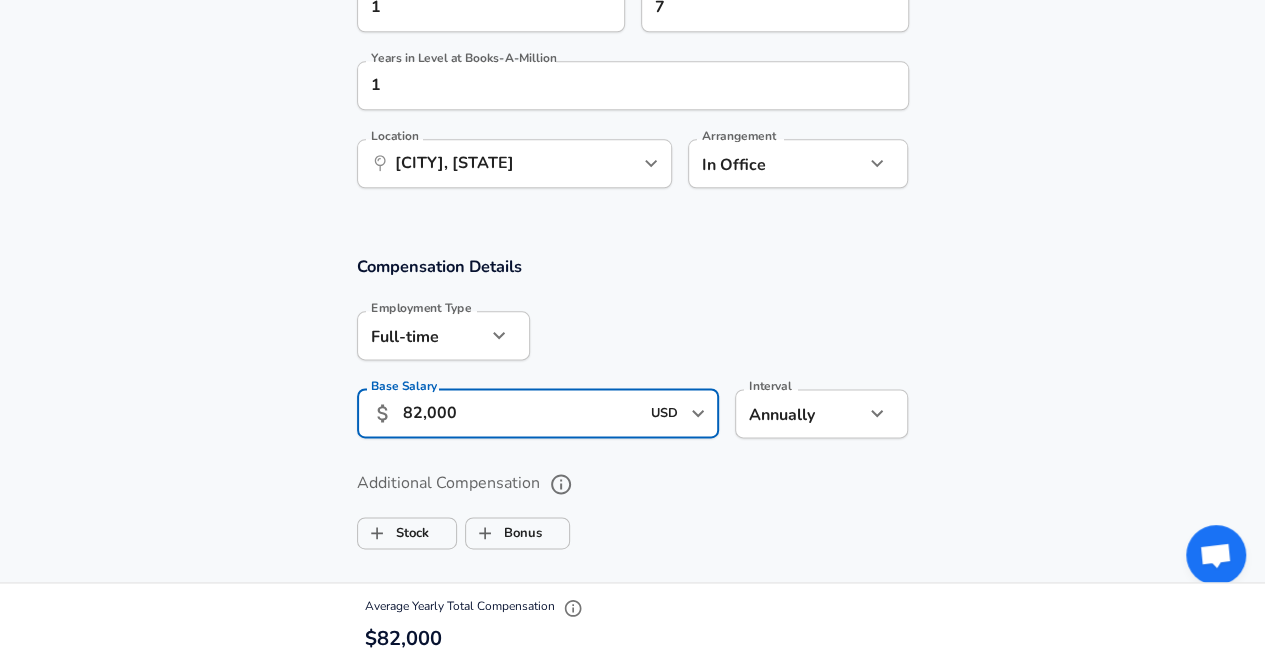 type on "82,000" 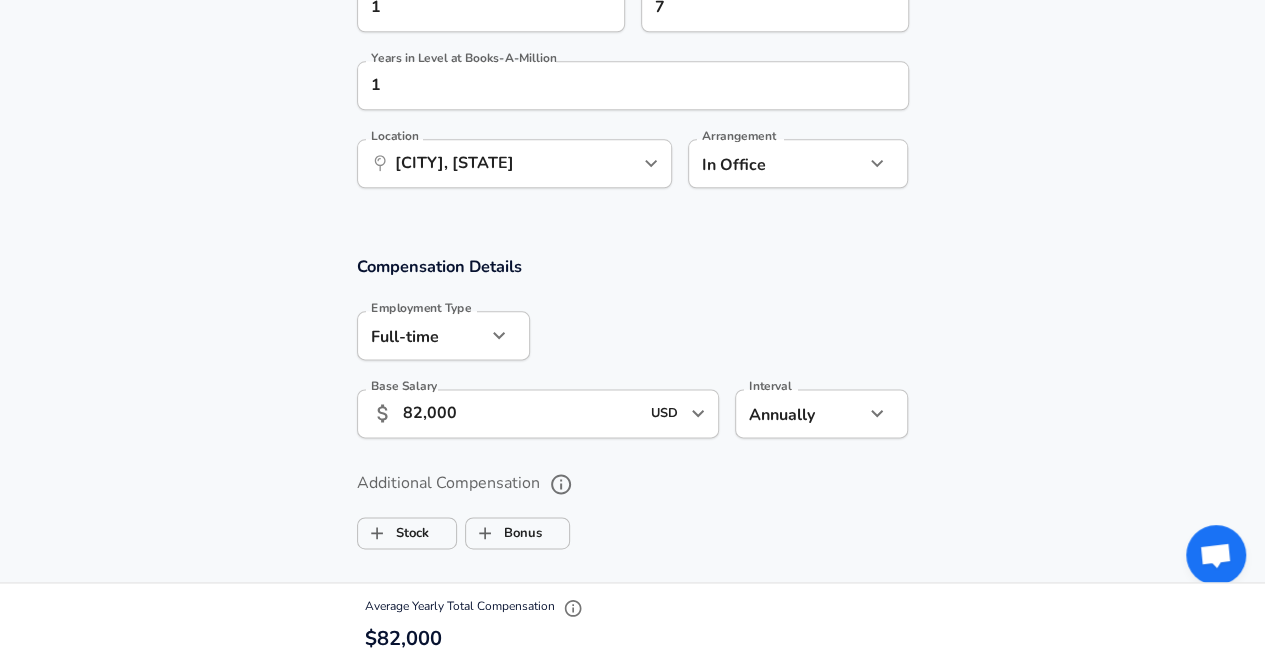 drag, startPoint x: 1262, startPoint y: 285, endPoint x: 1265, endPoint y: 329, distance: 44.102154 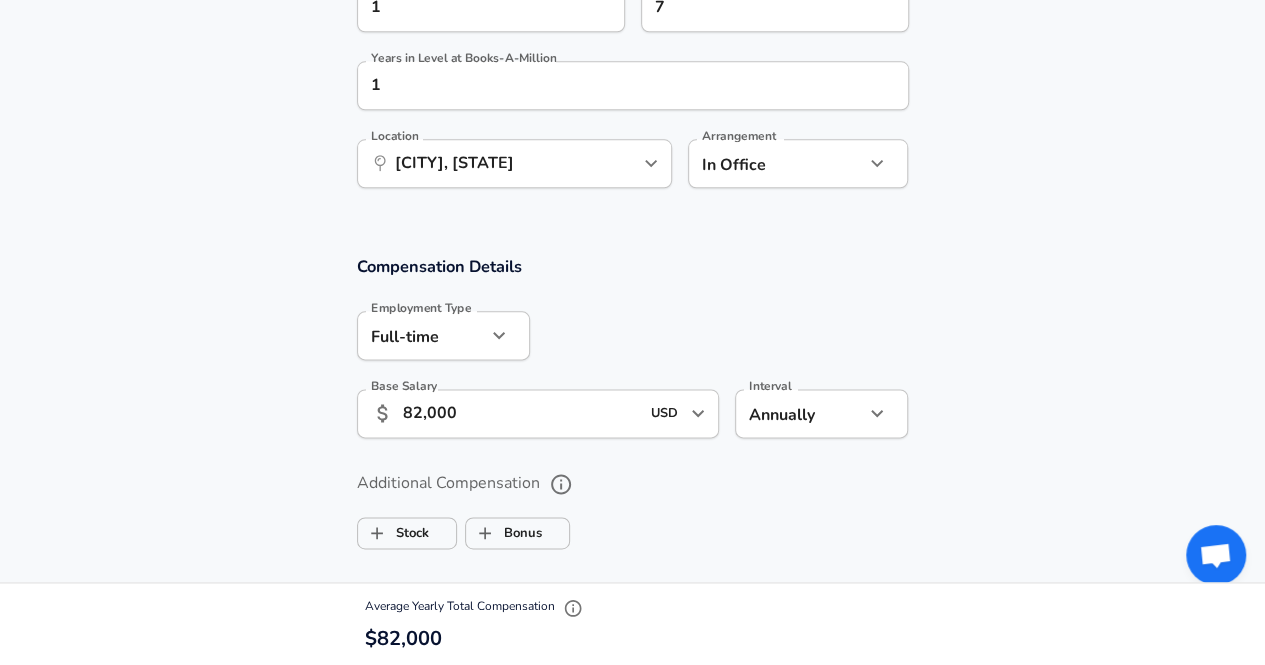 click on "Company Books-A-Million Company Title IT Manager Title Job Family Information Technologist (IT) Job Family Select Specialization Select Level" at bounding box center [632, -758] 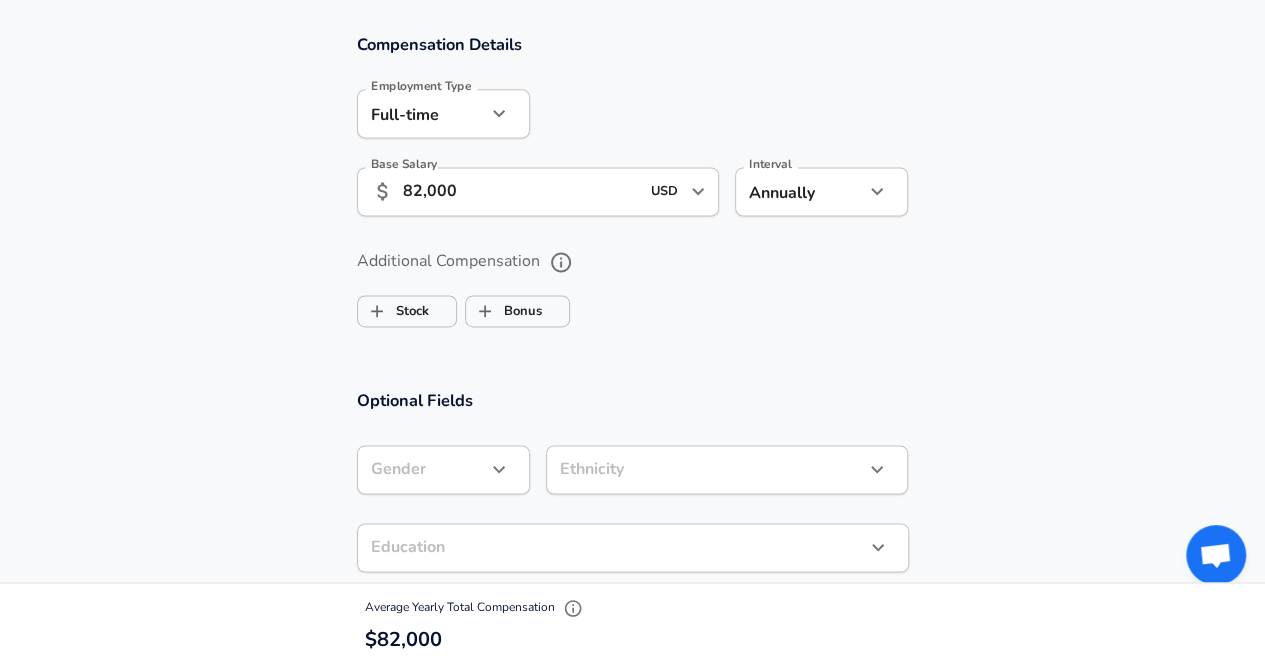 scroll, scrollTop: 1328, scrollLeft: 0, axis: vertical 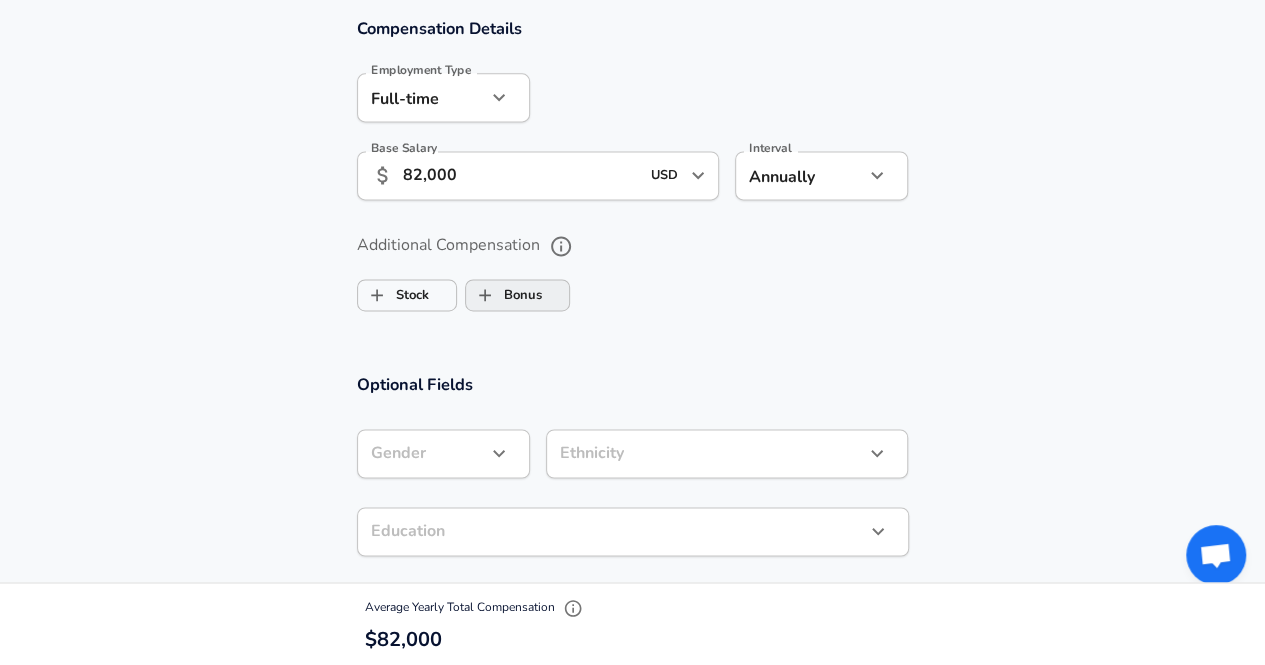 click on "Bonus" at bounding box center [485, 295] 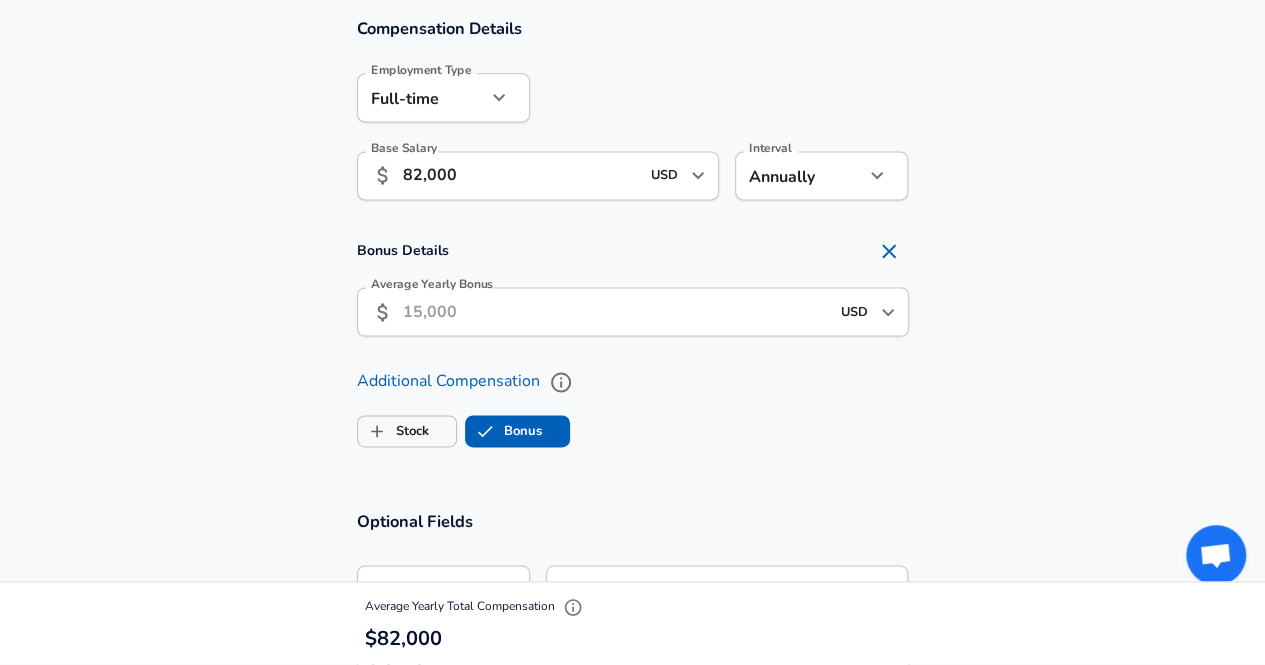checkbox on "true" 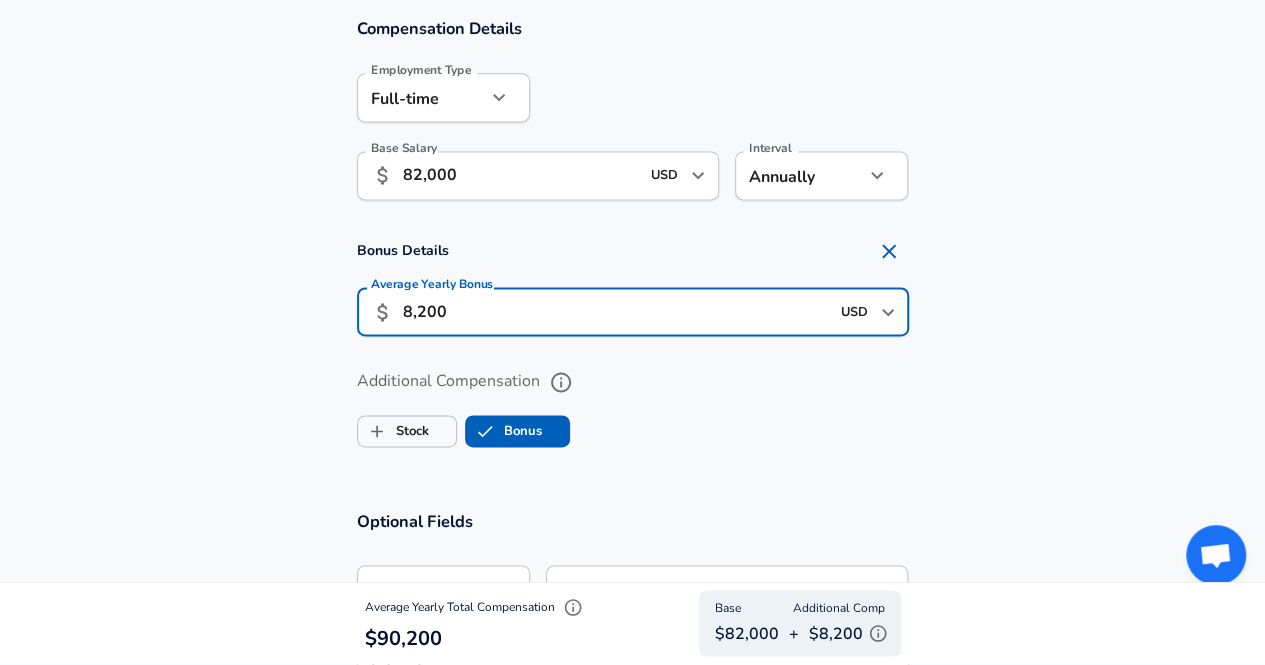type on "8,200" 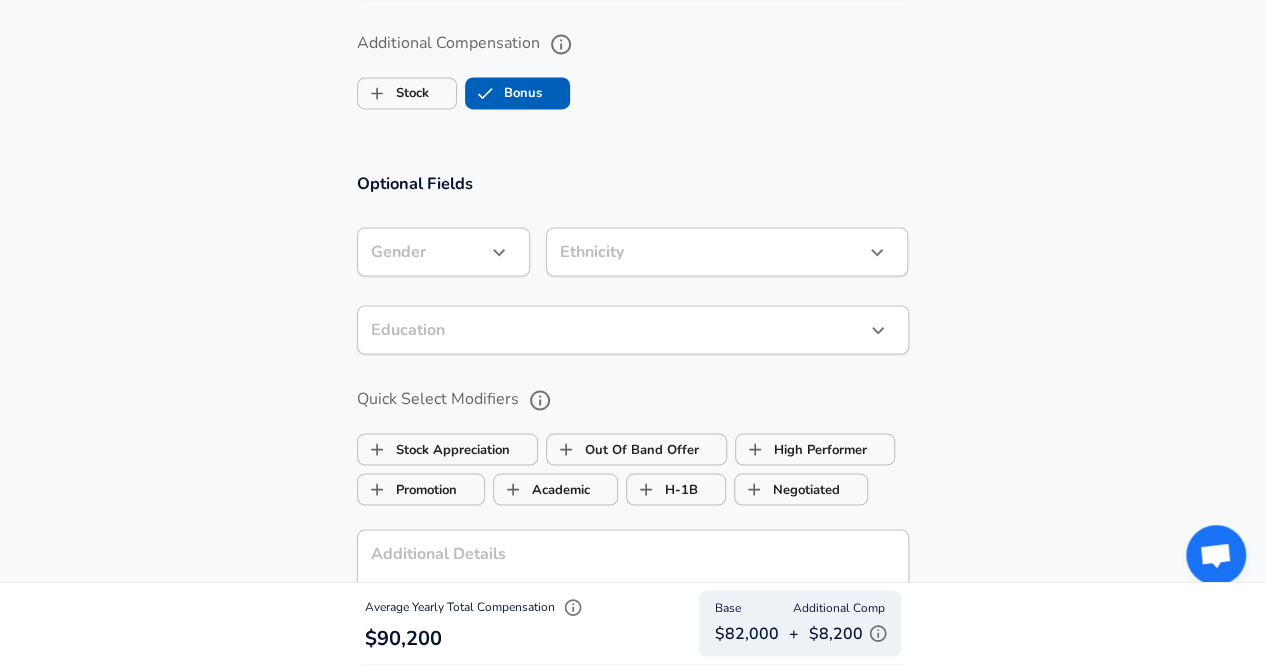 scroll, scrollTop: 1673, scrollLeft: 0, axis: vertical 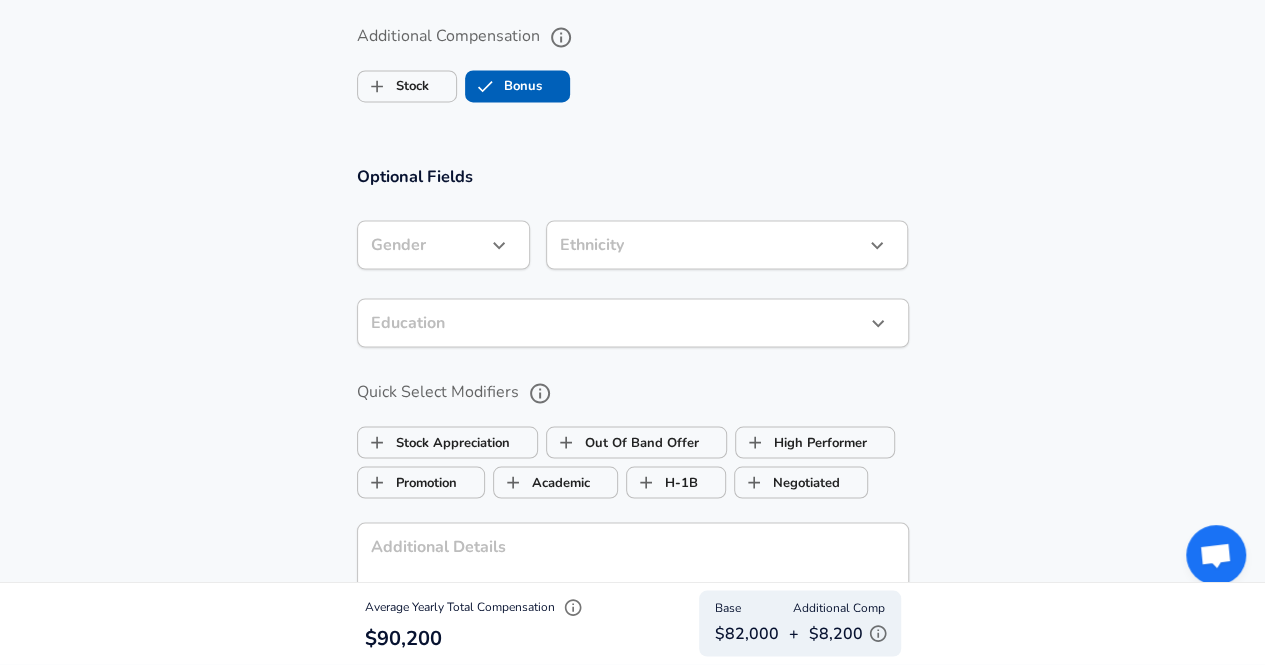 click on "Company Books-A-Million Company Title IT Manager Title Job Family Information Technologist (IT) Job Family Select Specialization Select Level" at bounding box center [632, -1341] 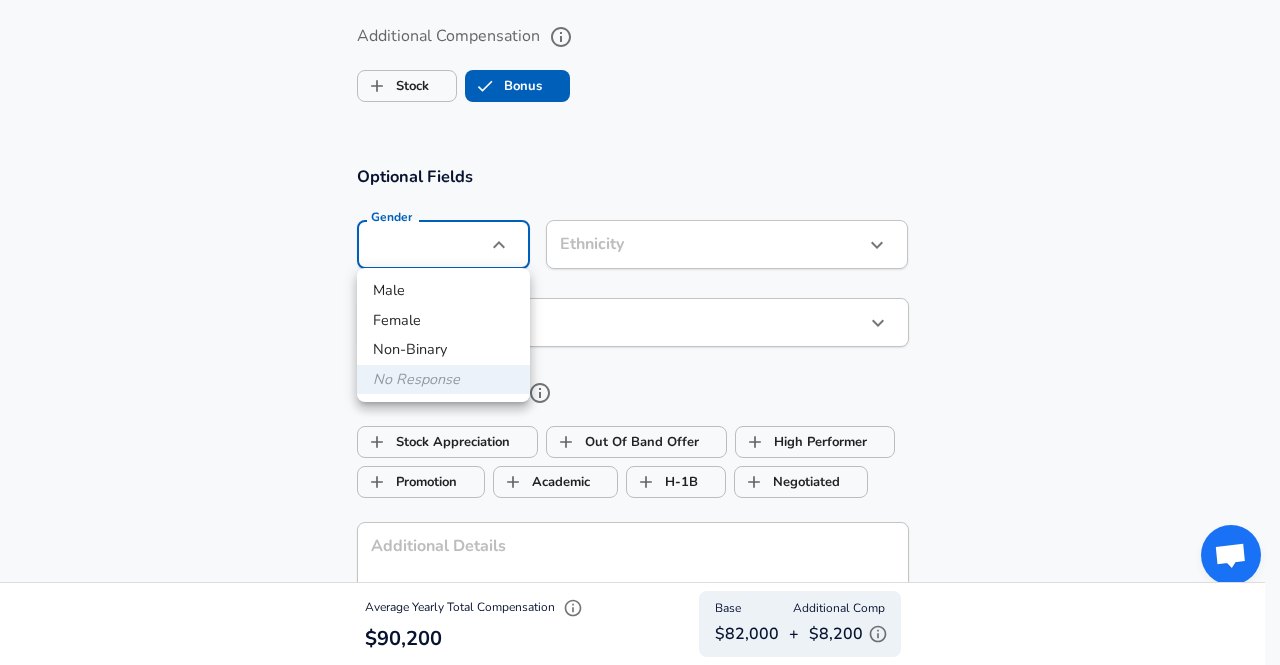 click on "Female" at bounding box center [443, 321] 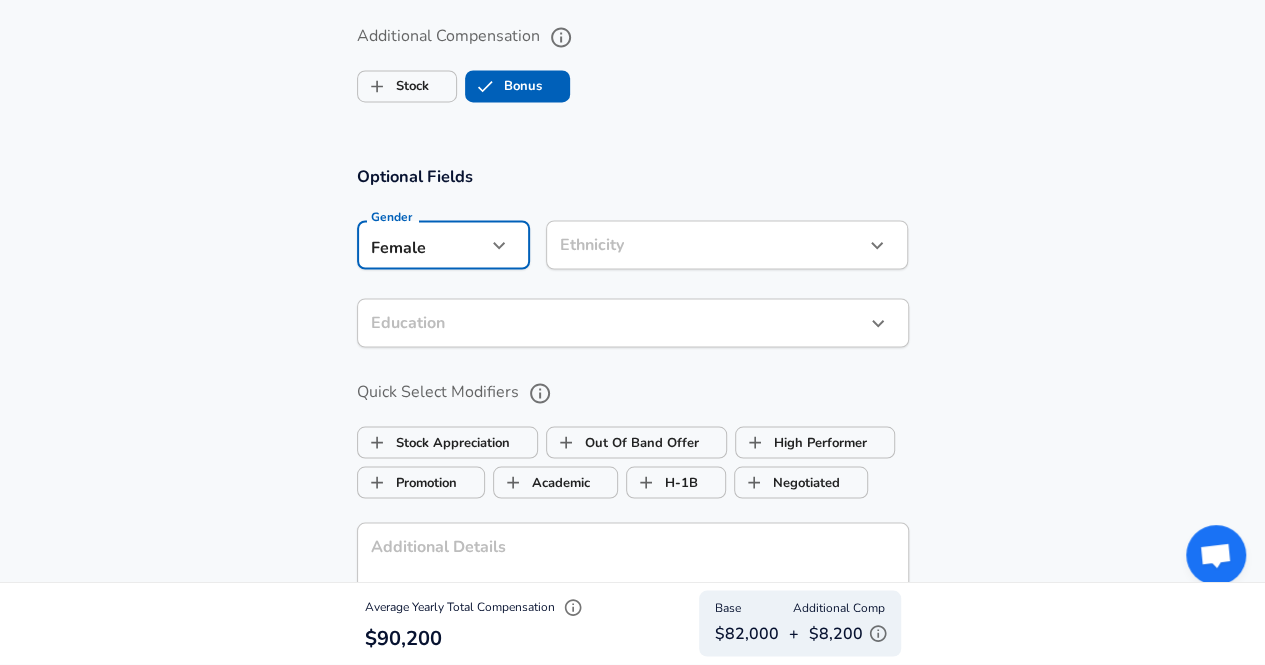 click on "Company Books-A-Million Company Title IT Manager Title Job Family Information Technologist (IT) Job Family Select Specialization Select Level" at bounding box center [632, -1341] 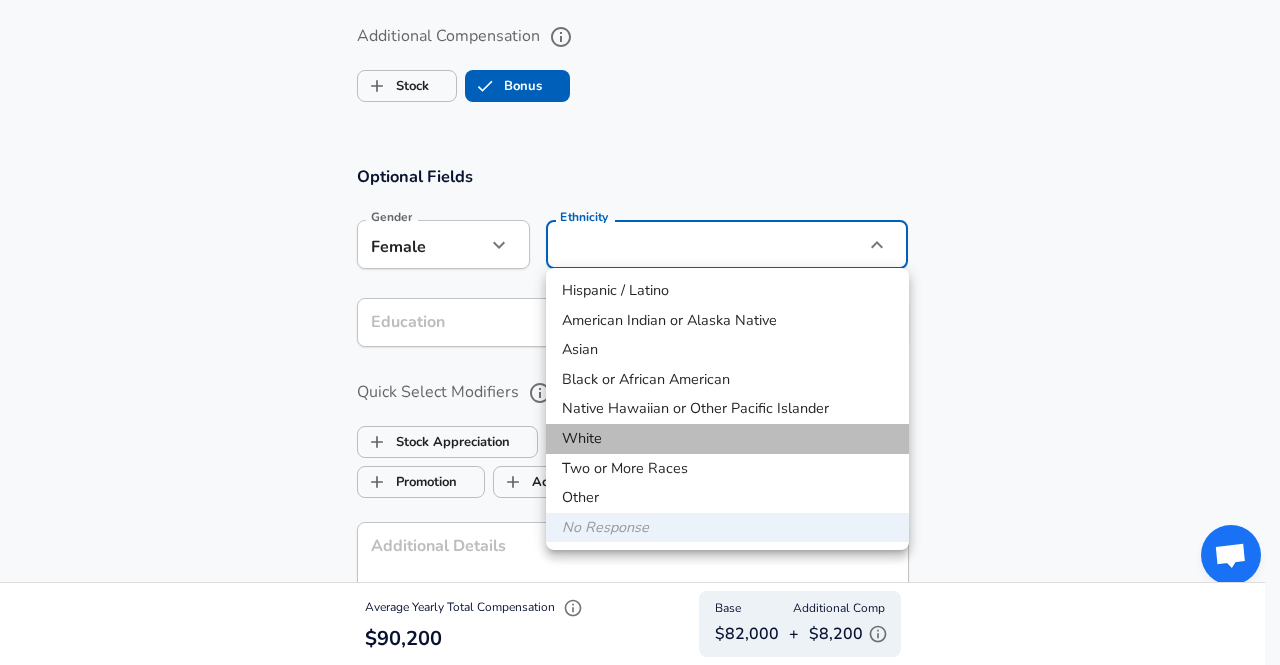 click on "White" at bounding box center [727, 439] 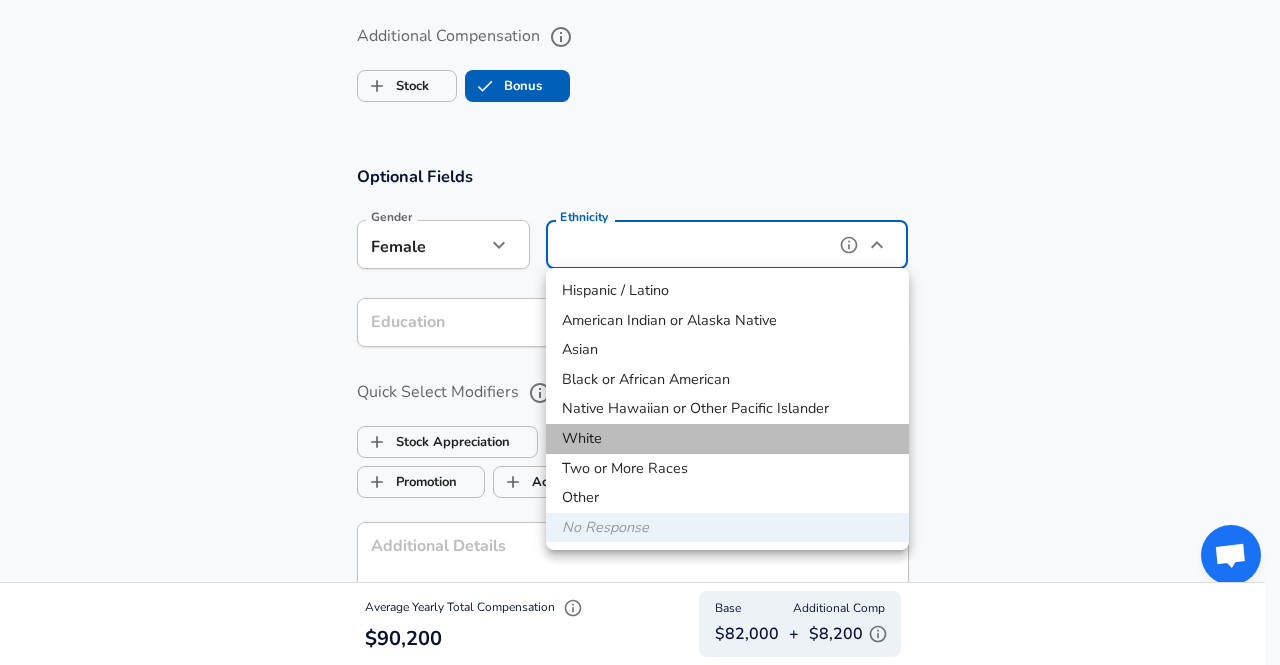 type on "White" 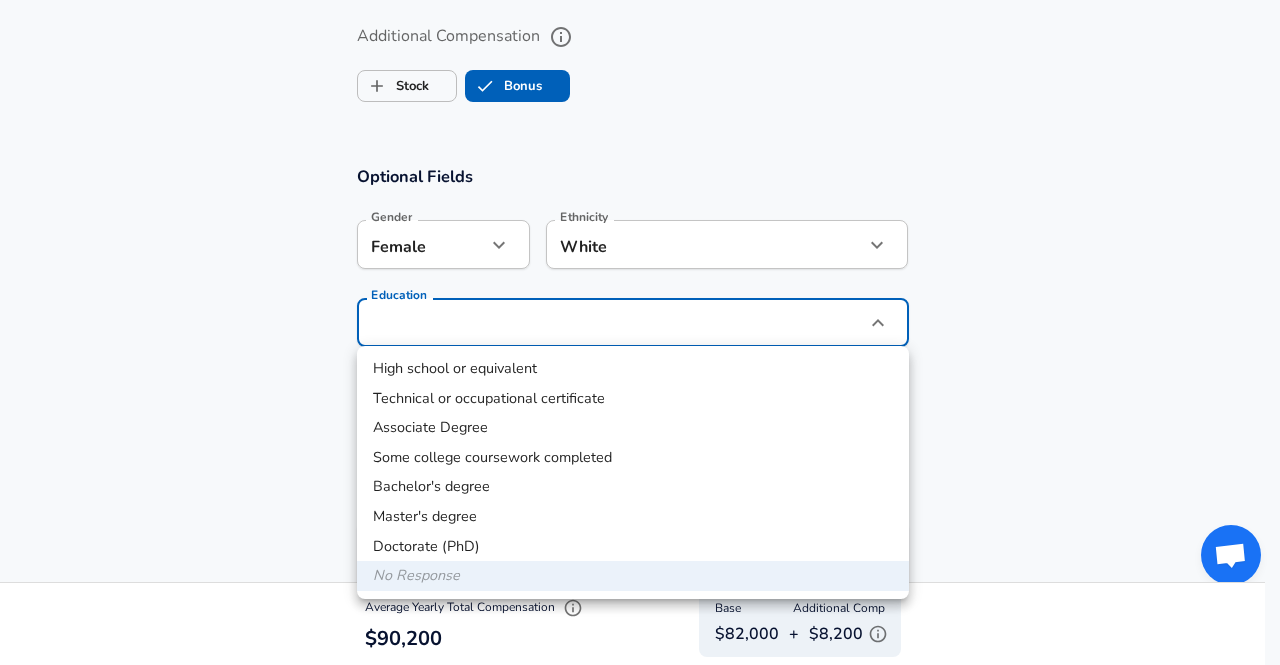 click on "Company Books-A-Million Company Title IT Manager Title Job Family Information Technologist (IT) Job Family Select Specialization Select Level" at bounding box center (640, -1341) 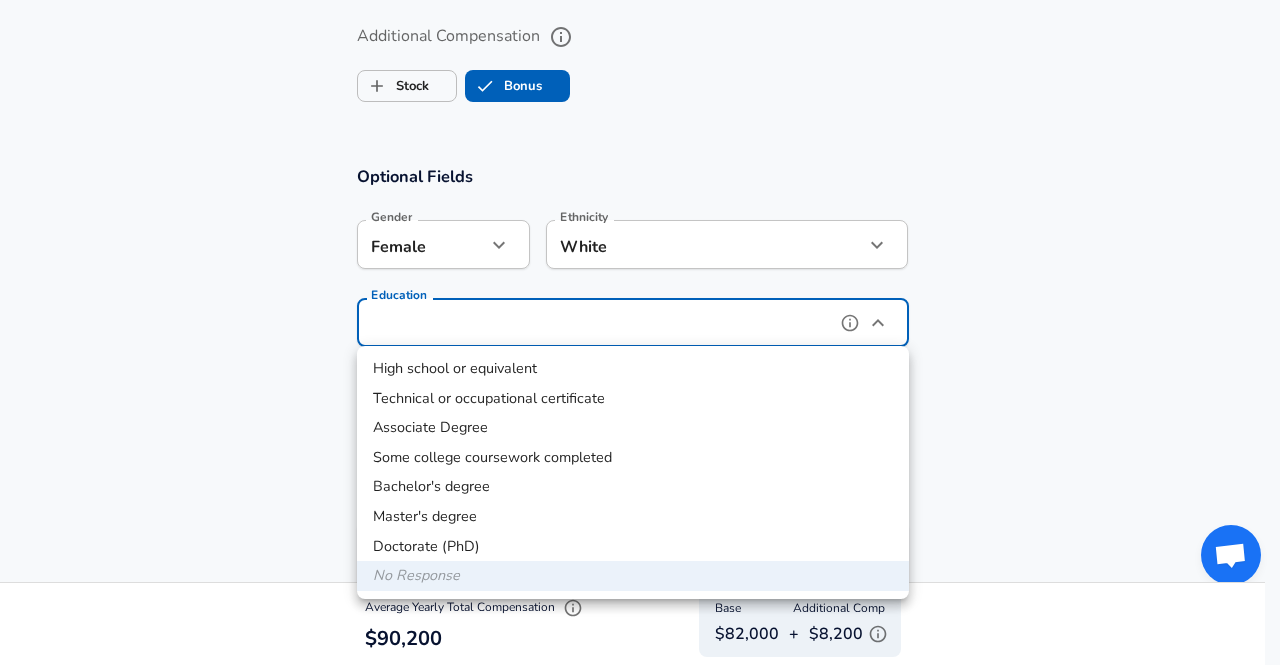 type on "Bachelors degree" 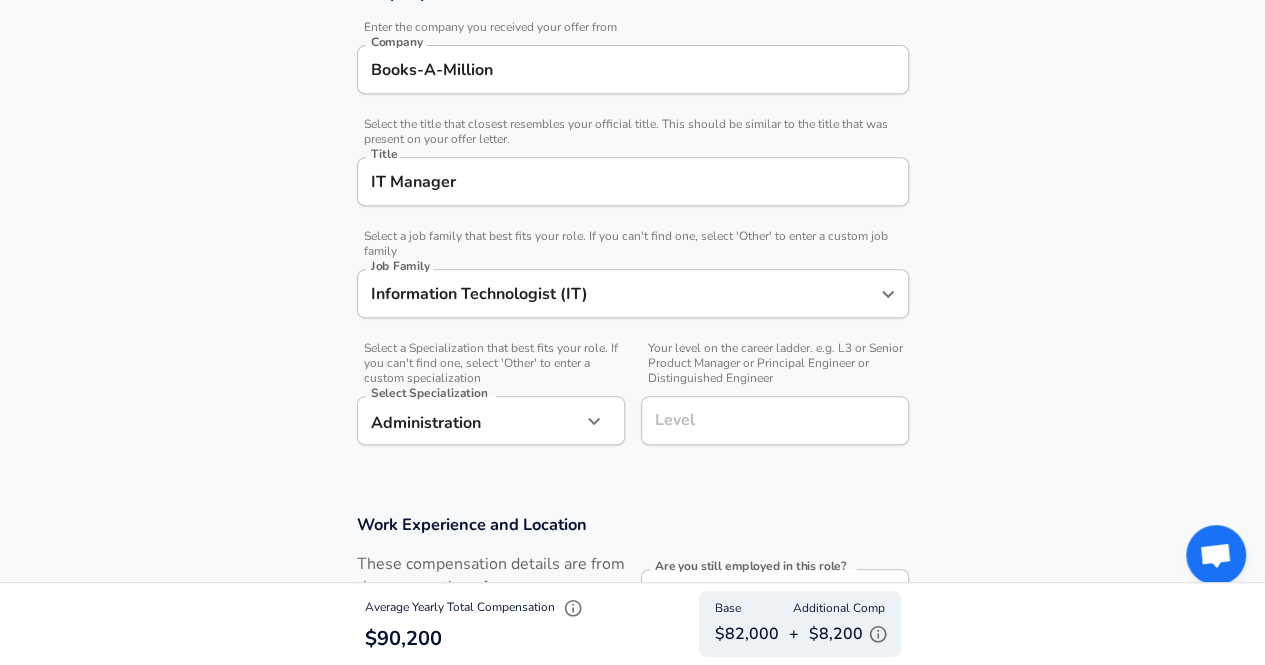 scroll, scrollTop: 408, scrollLeft: 0, axis: vertical 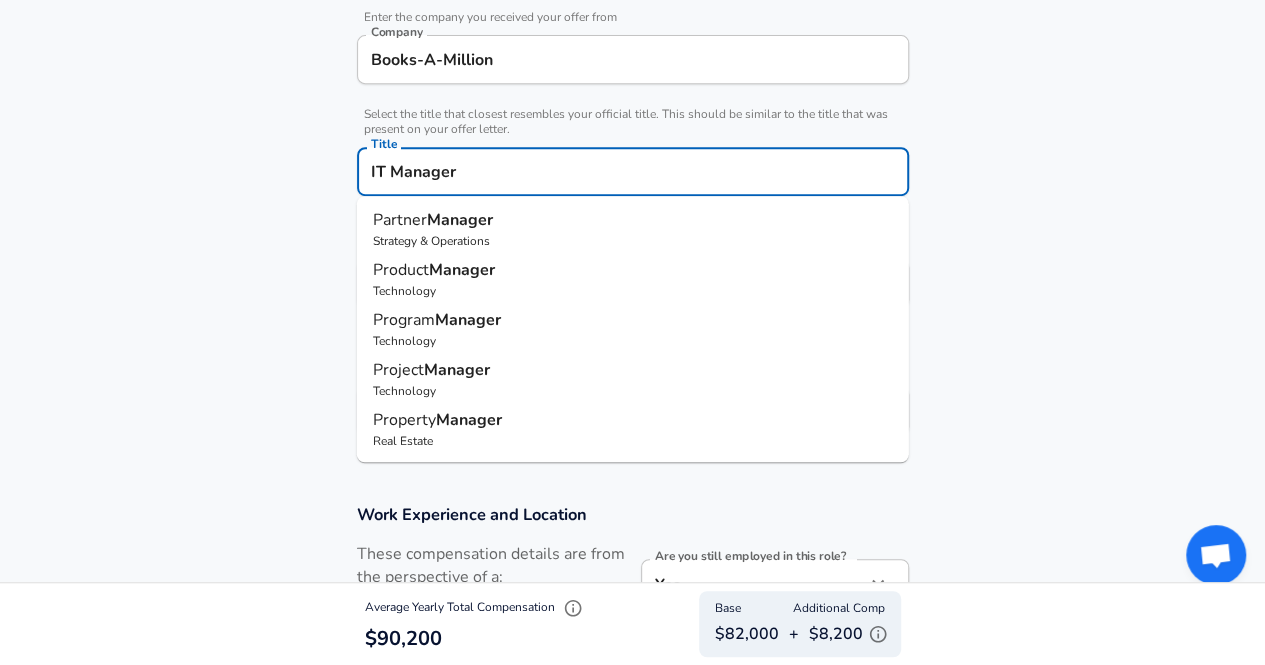 click on "IT Manager" at bounding box center [633, 171] 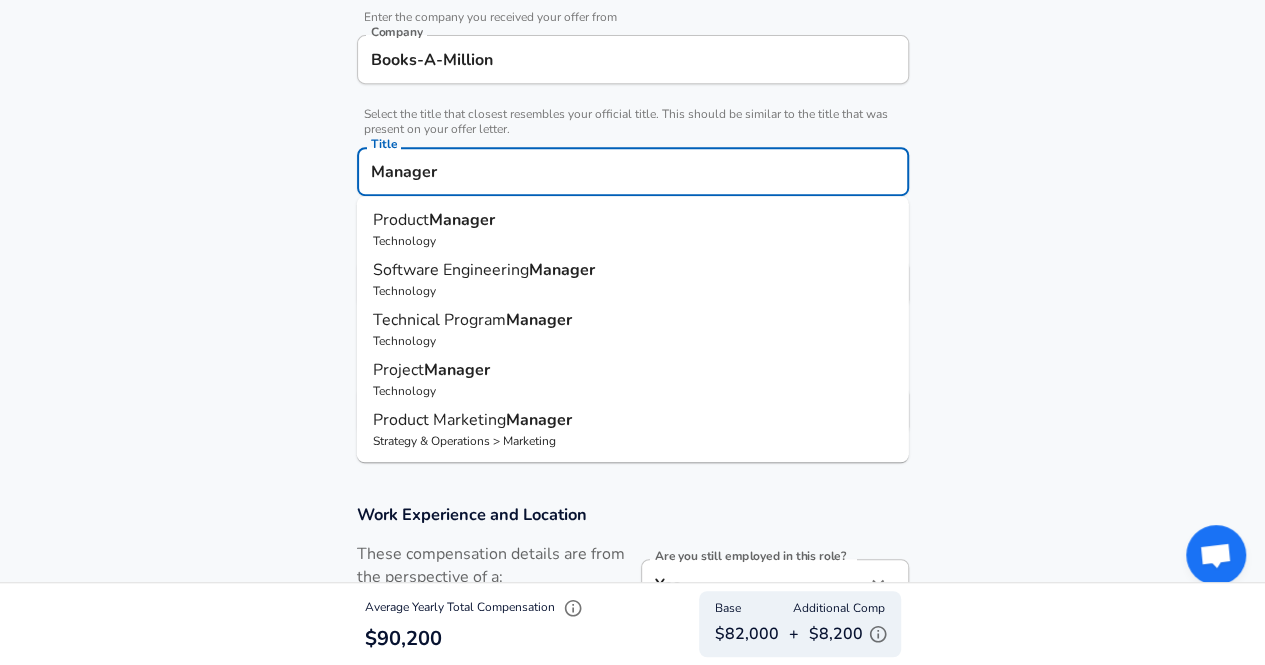 type on "Manager" 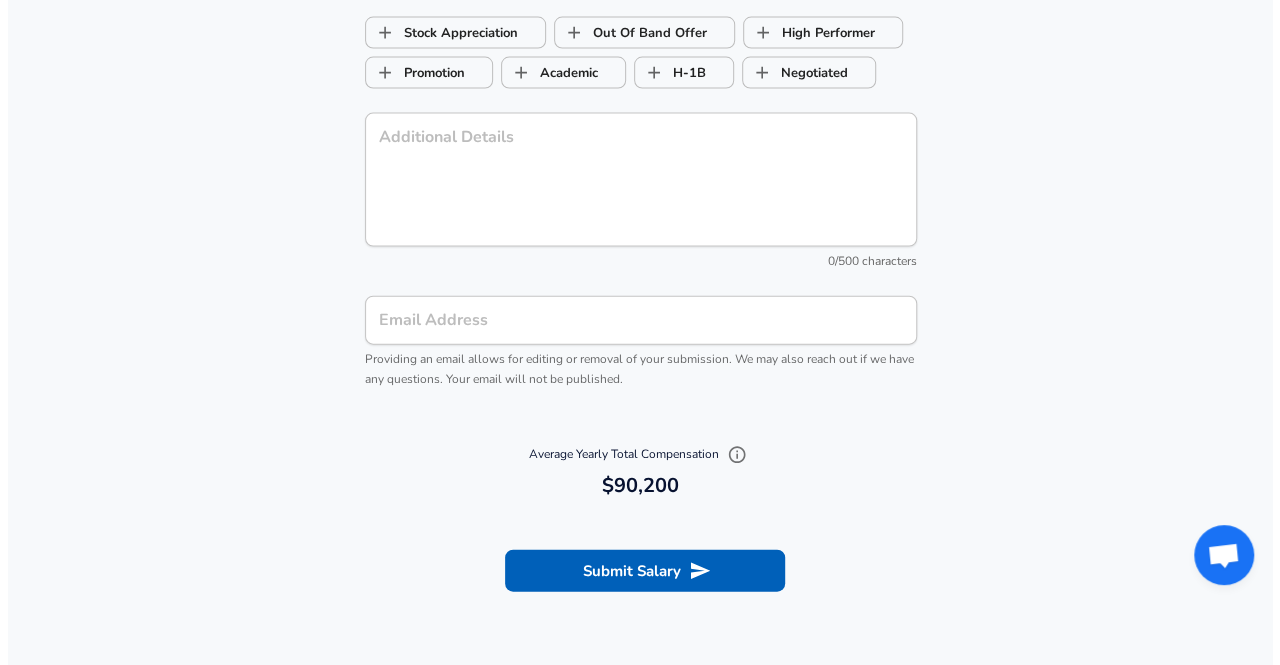 scroll, scrollTop: 2165, scrollLeft: 0, axis: vertical 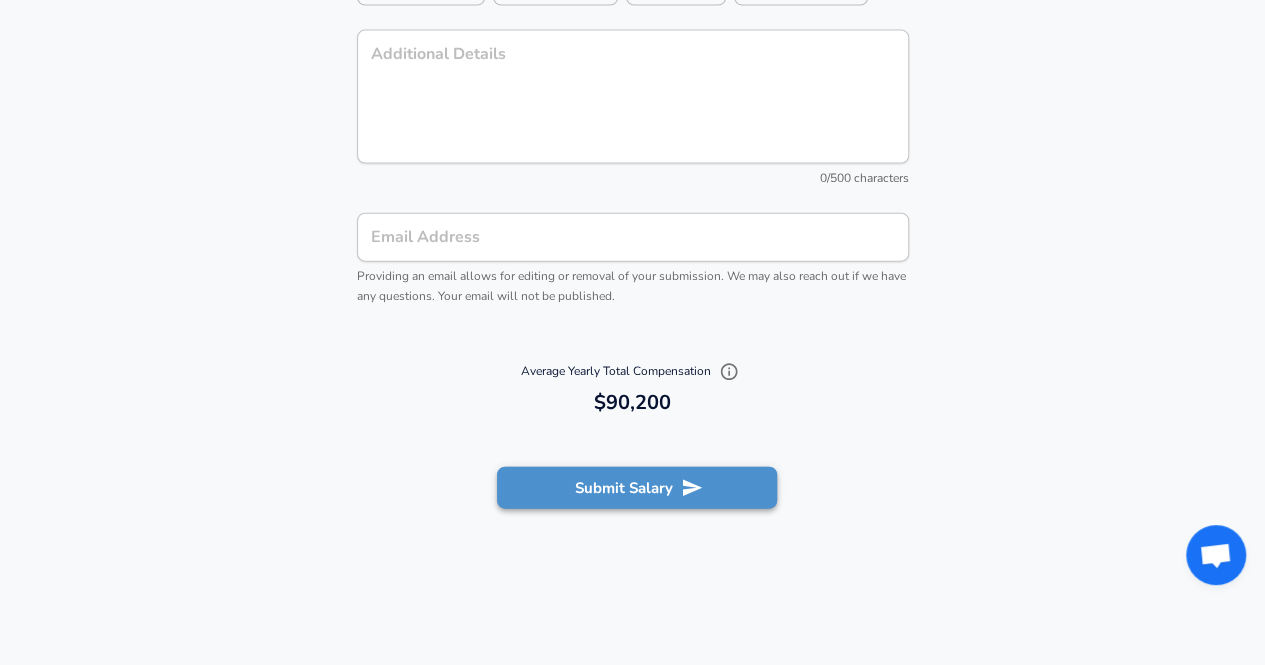 click on "Submit Salary" at bounding box center [637, 488] 